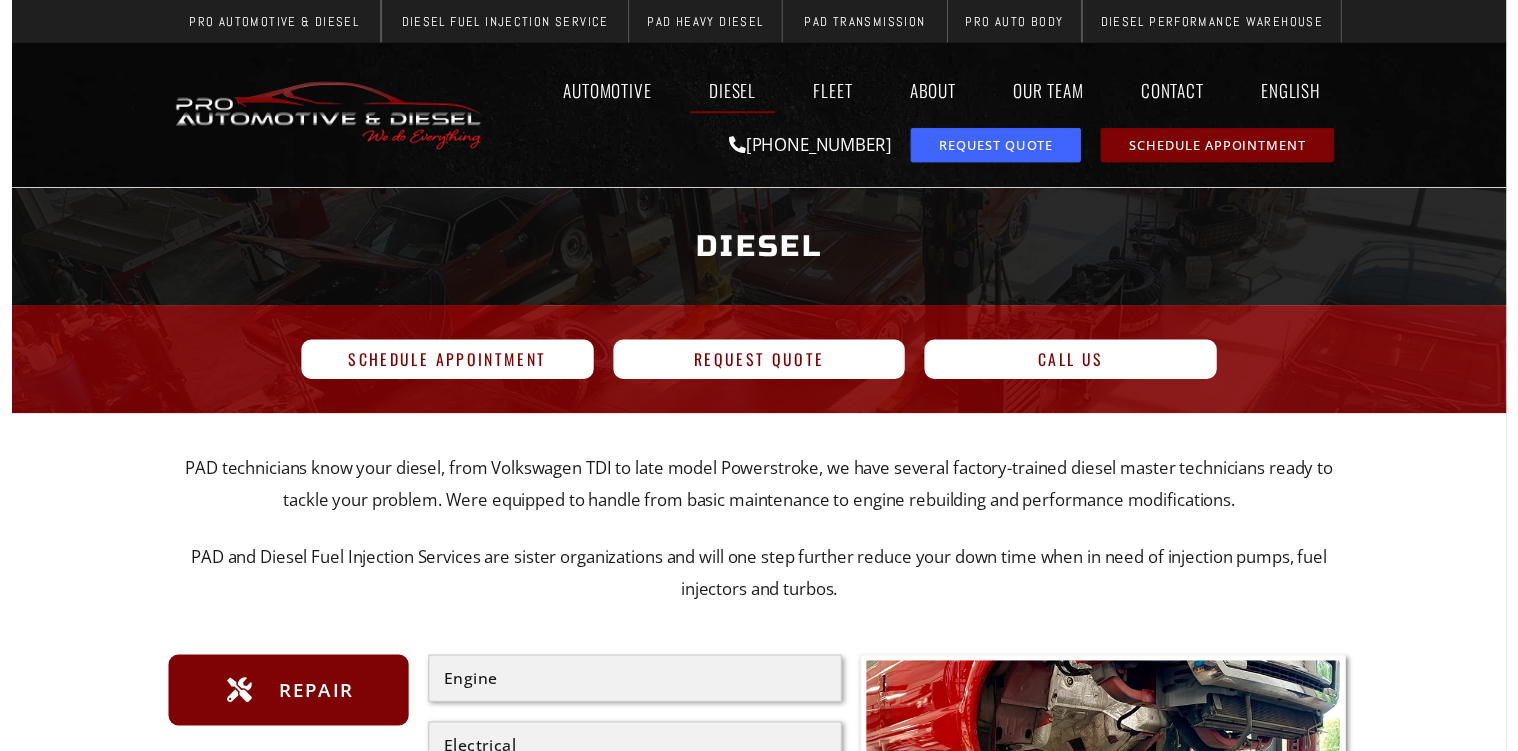 scroll, scrollTop: 0, scrollLeft: 0, axis: both 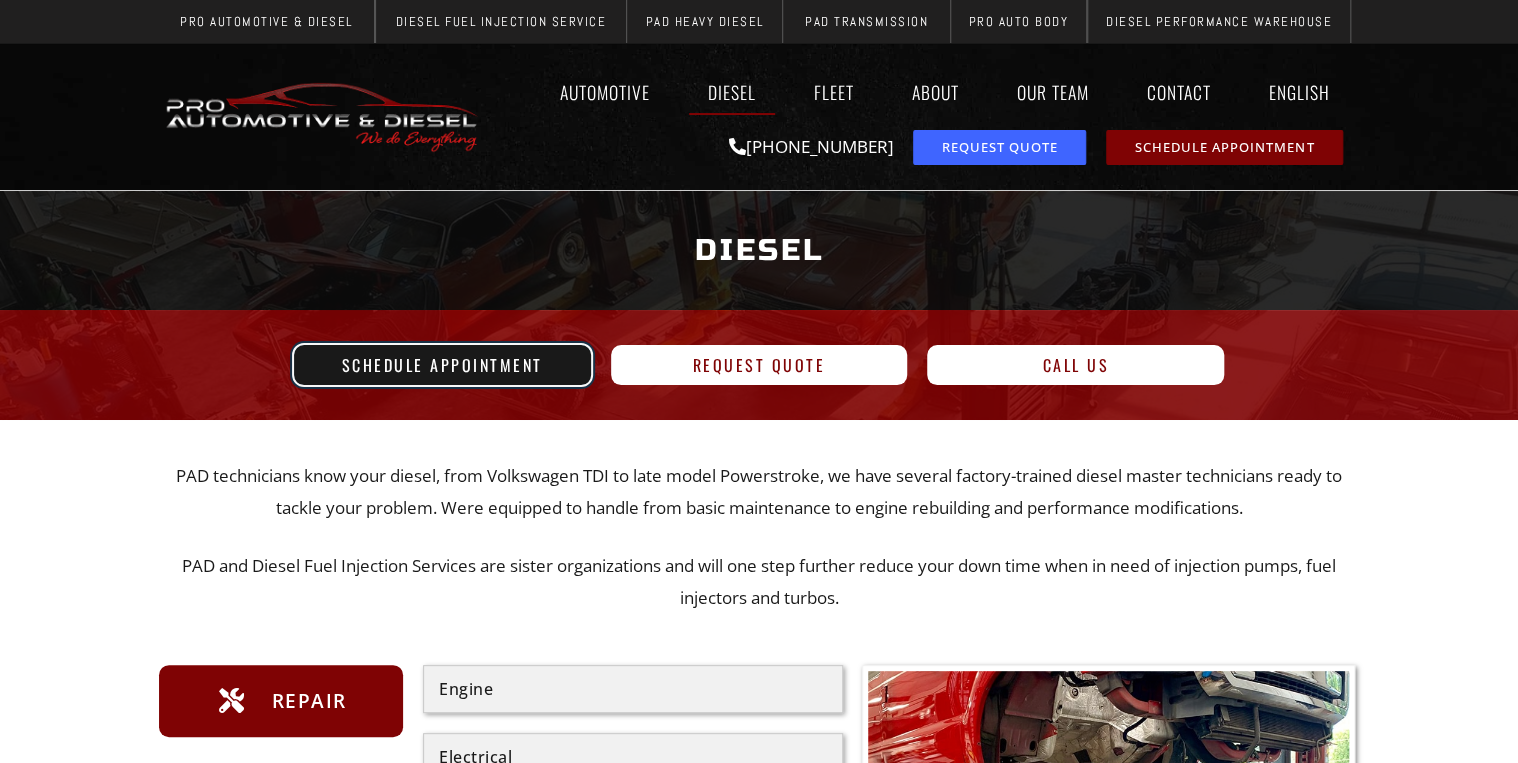 click on "Schedule Appointment" at bounding box center [442, 365] 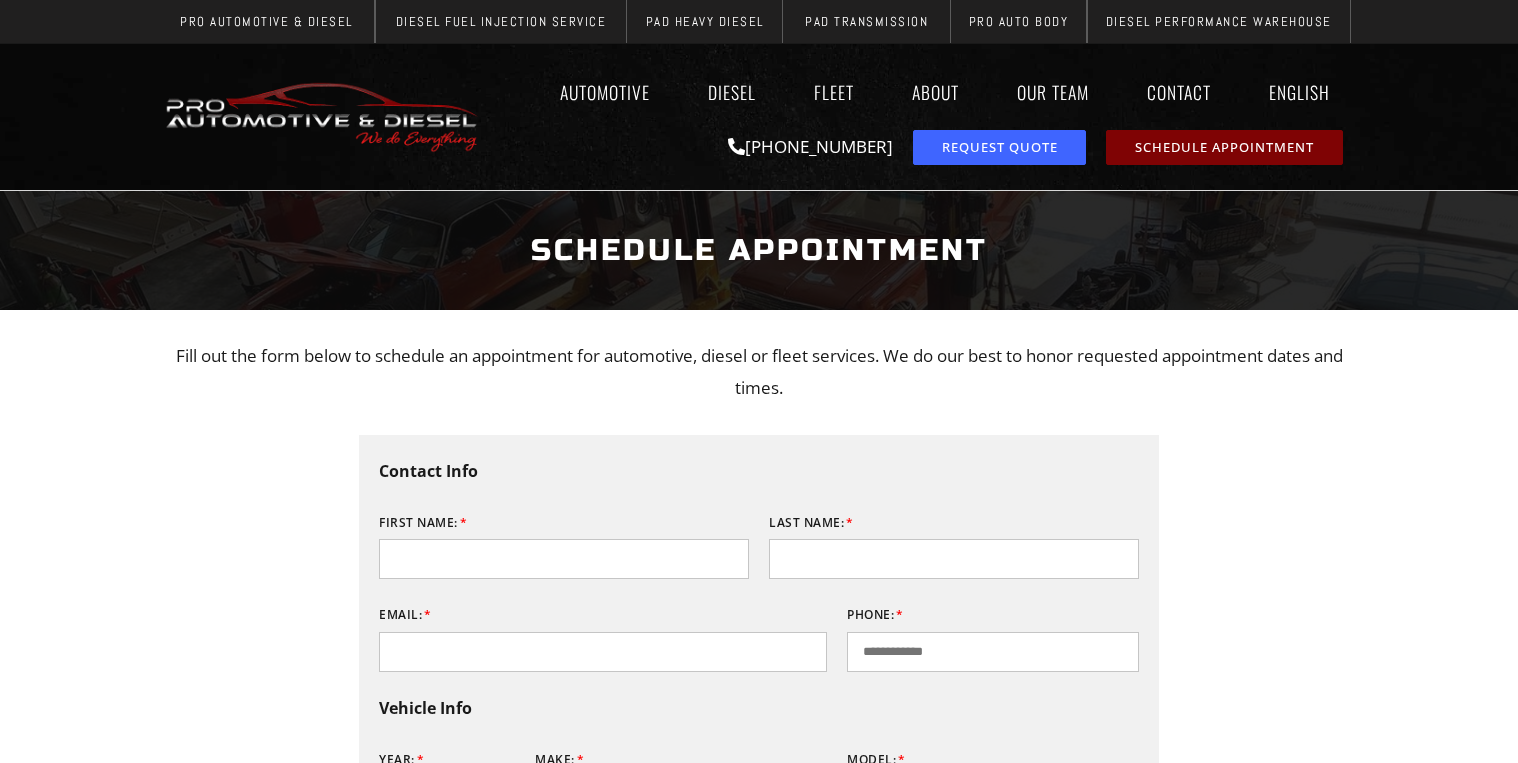 scroll, scrollTop: 0, scrollLeft: 0, axis: both 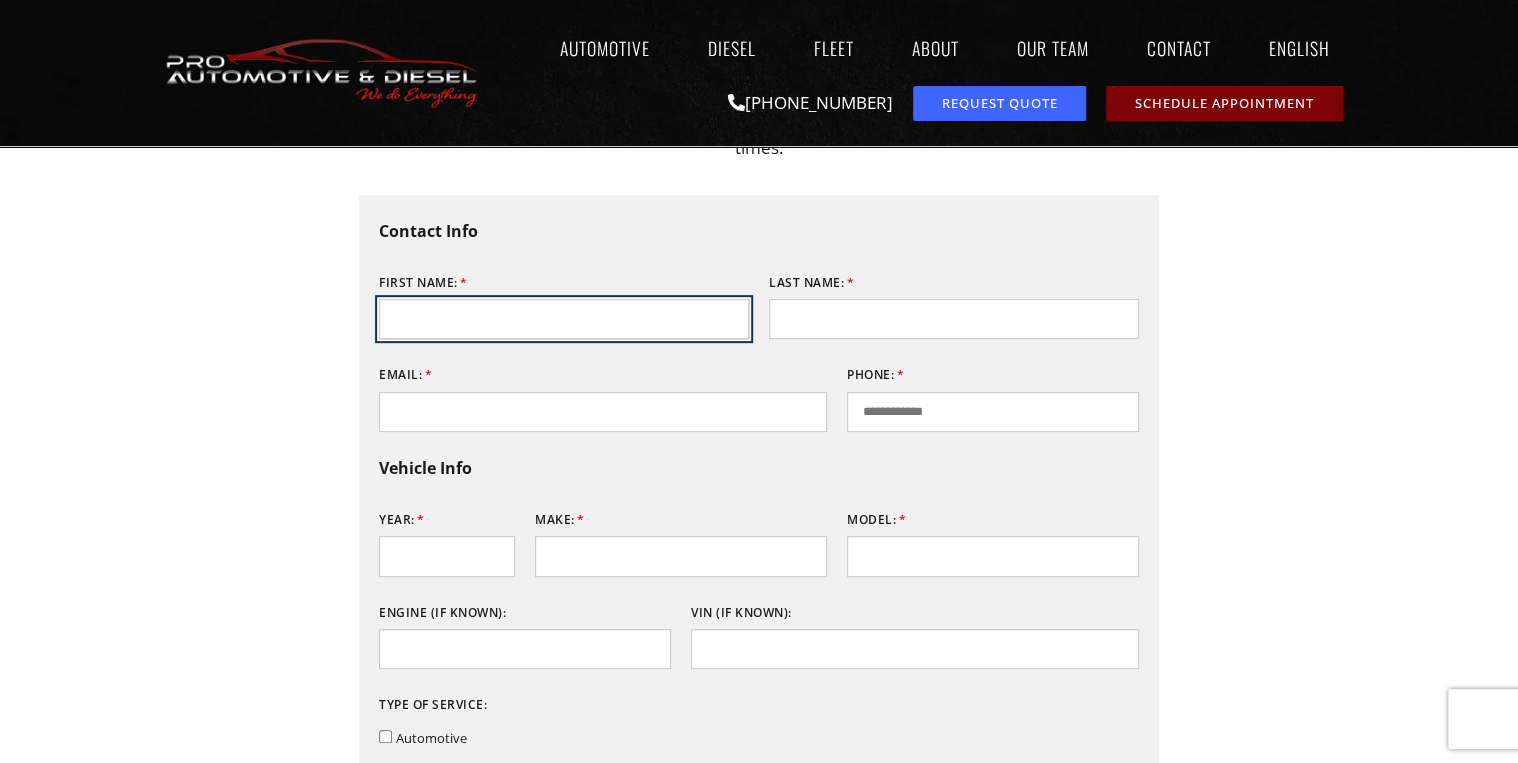 click on "First Name:" at bounding box center (564, 319) 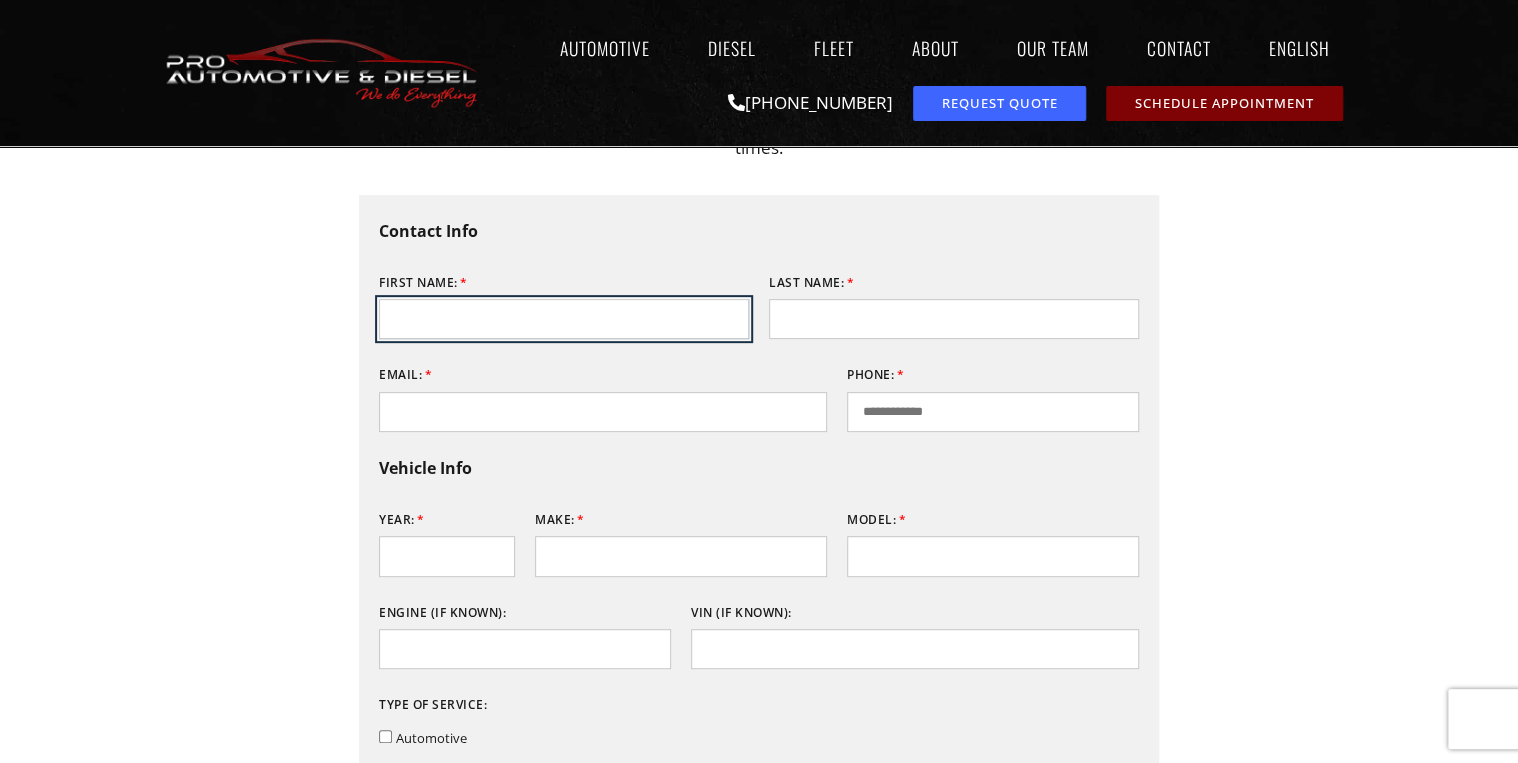 type on "*******" 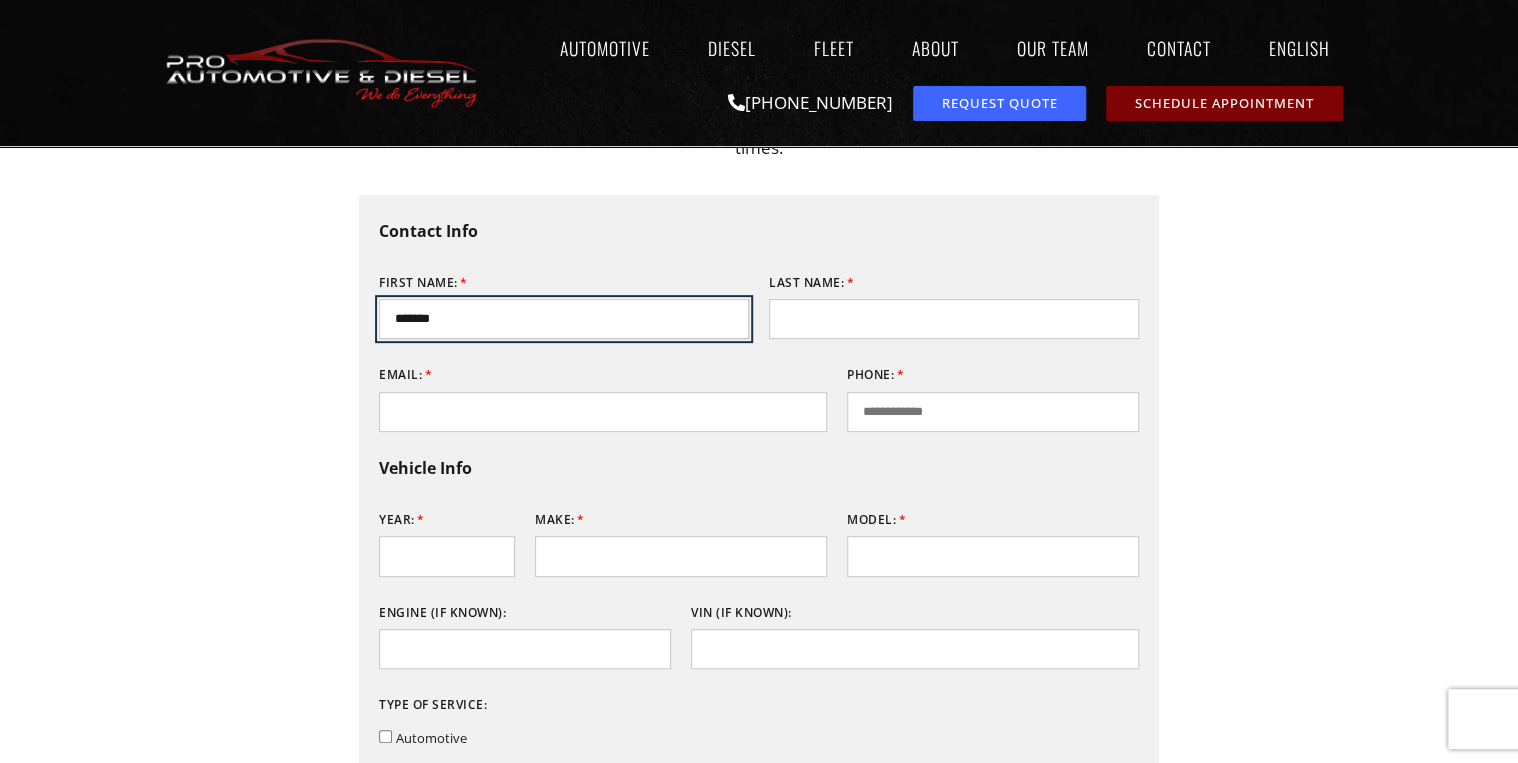 type on "*****" 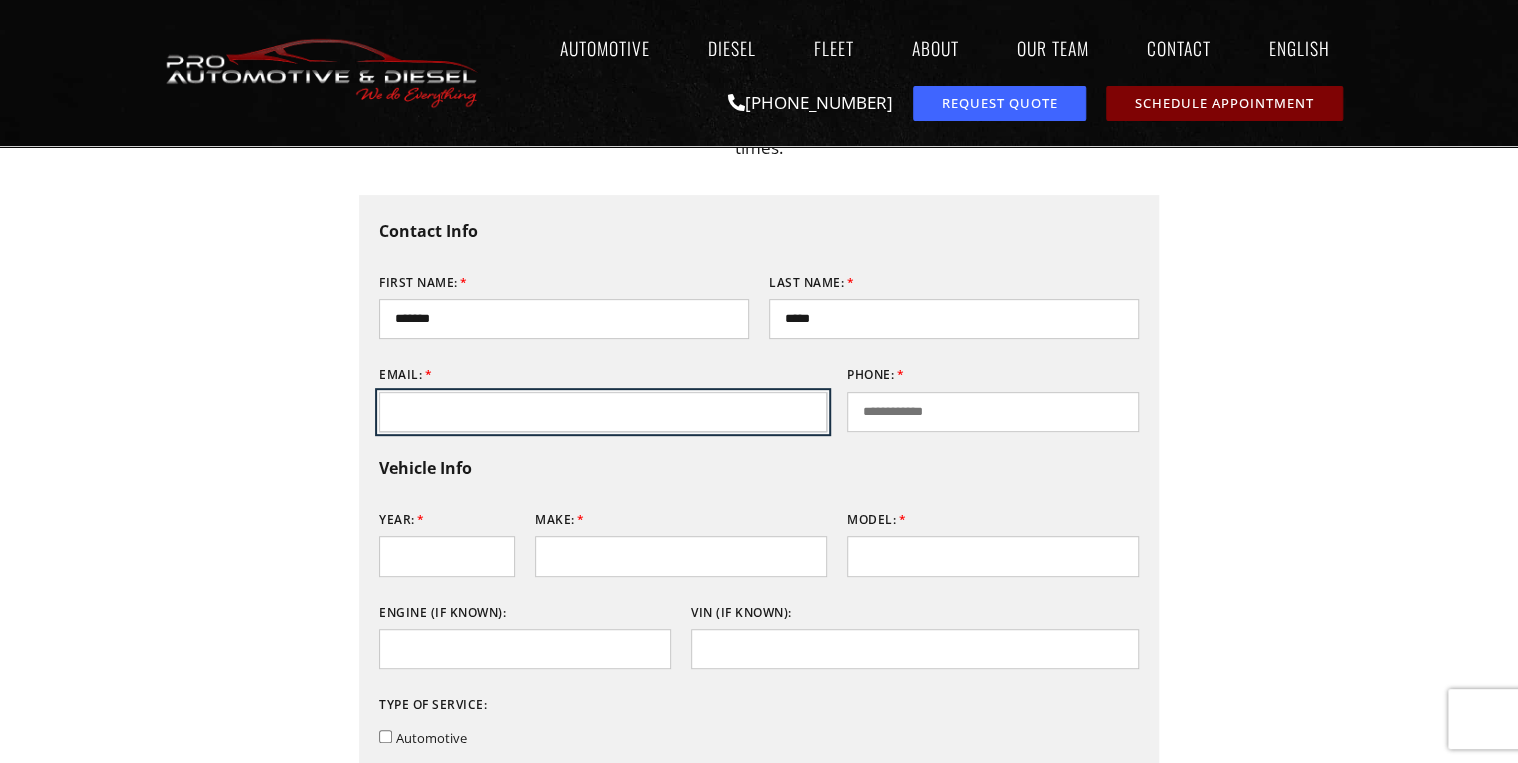 type on "**********" 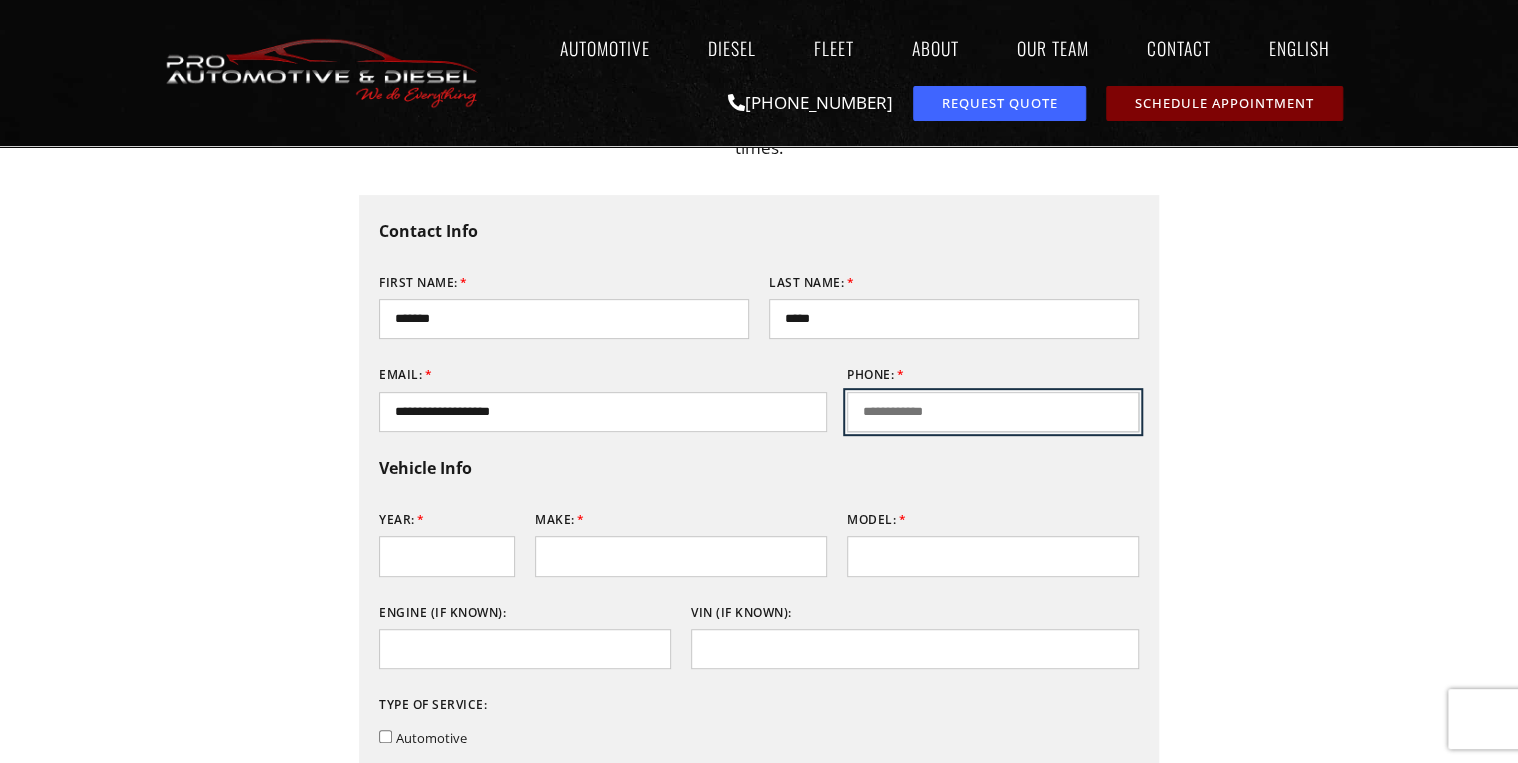 type on "**********" 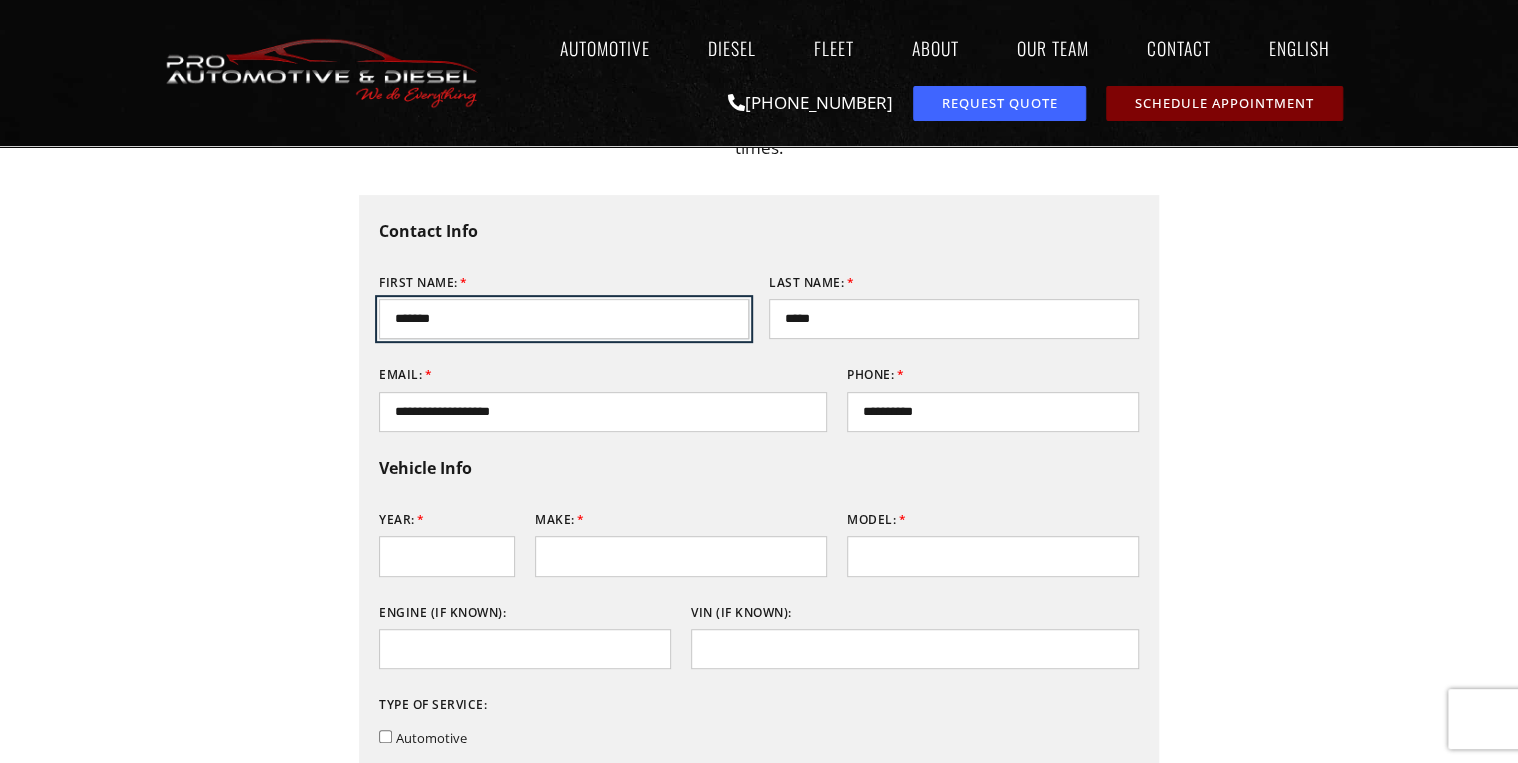 drag, startPoint x: 458, startPoint y: 328, endPoint x: 135, endPoint y: 363, distance: 324.89075 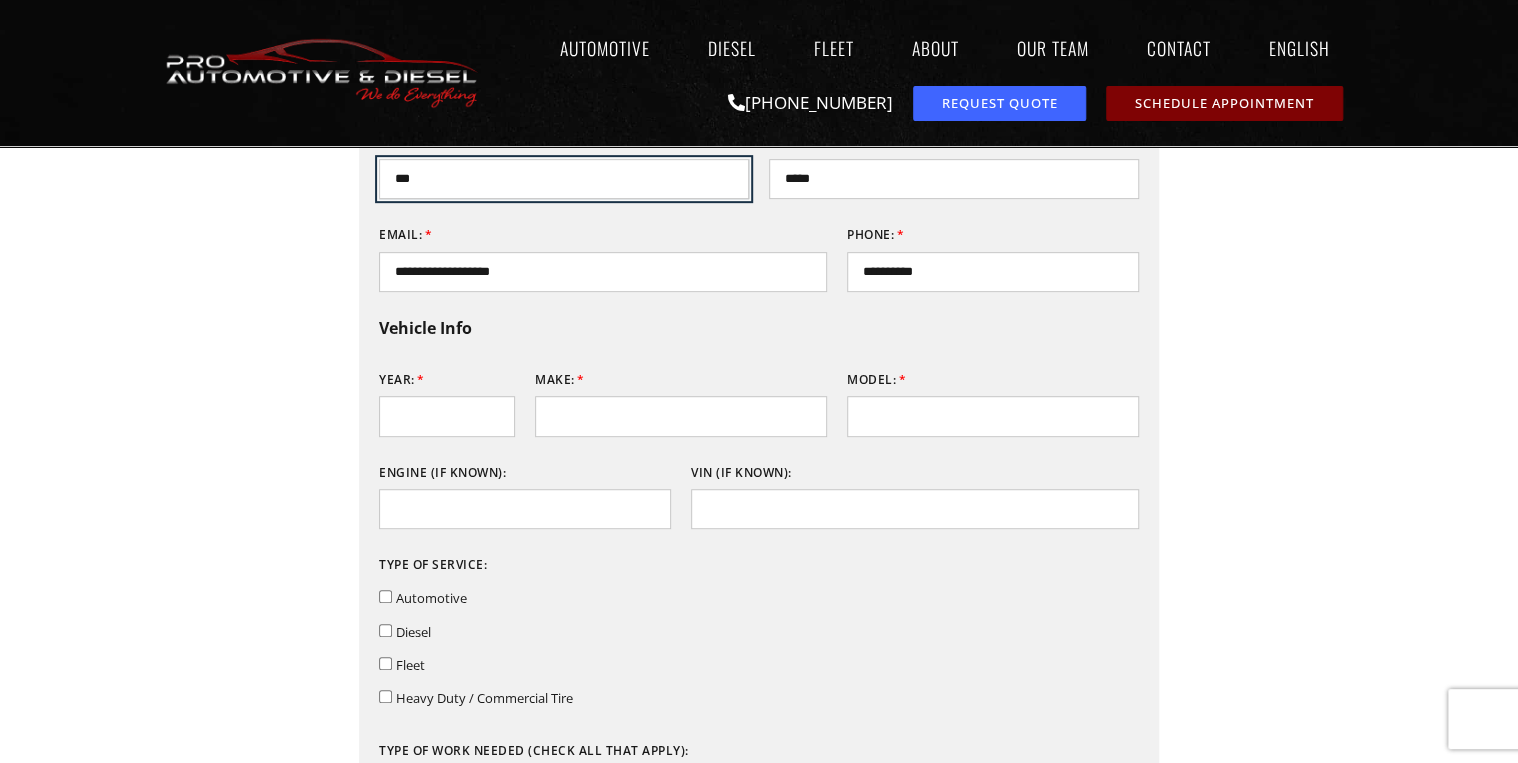 scroll, scrollTop: 400, scrollLeft: 0, axis: vertical 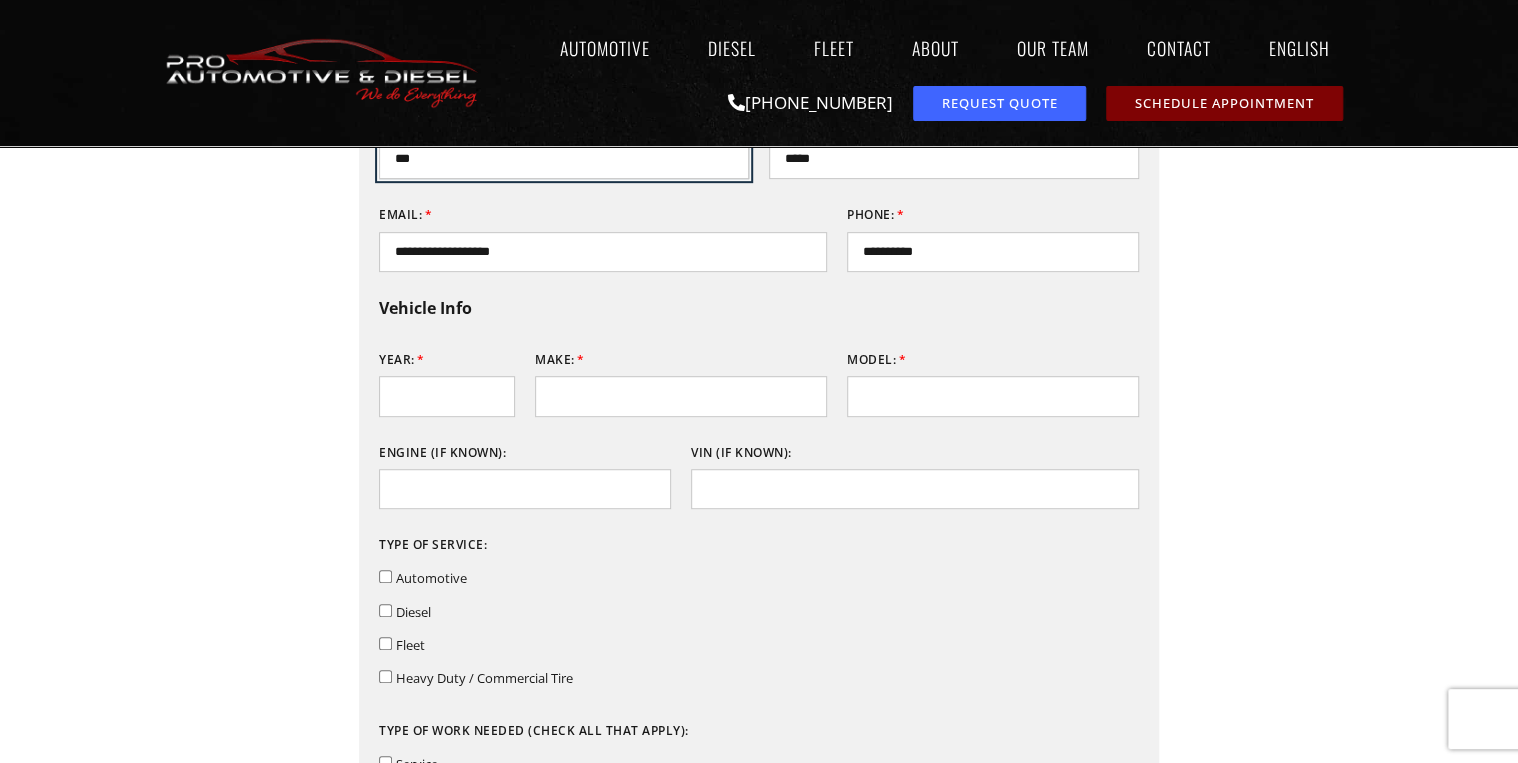 type on "***" 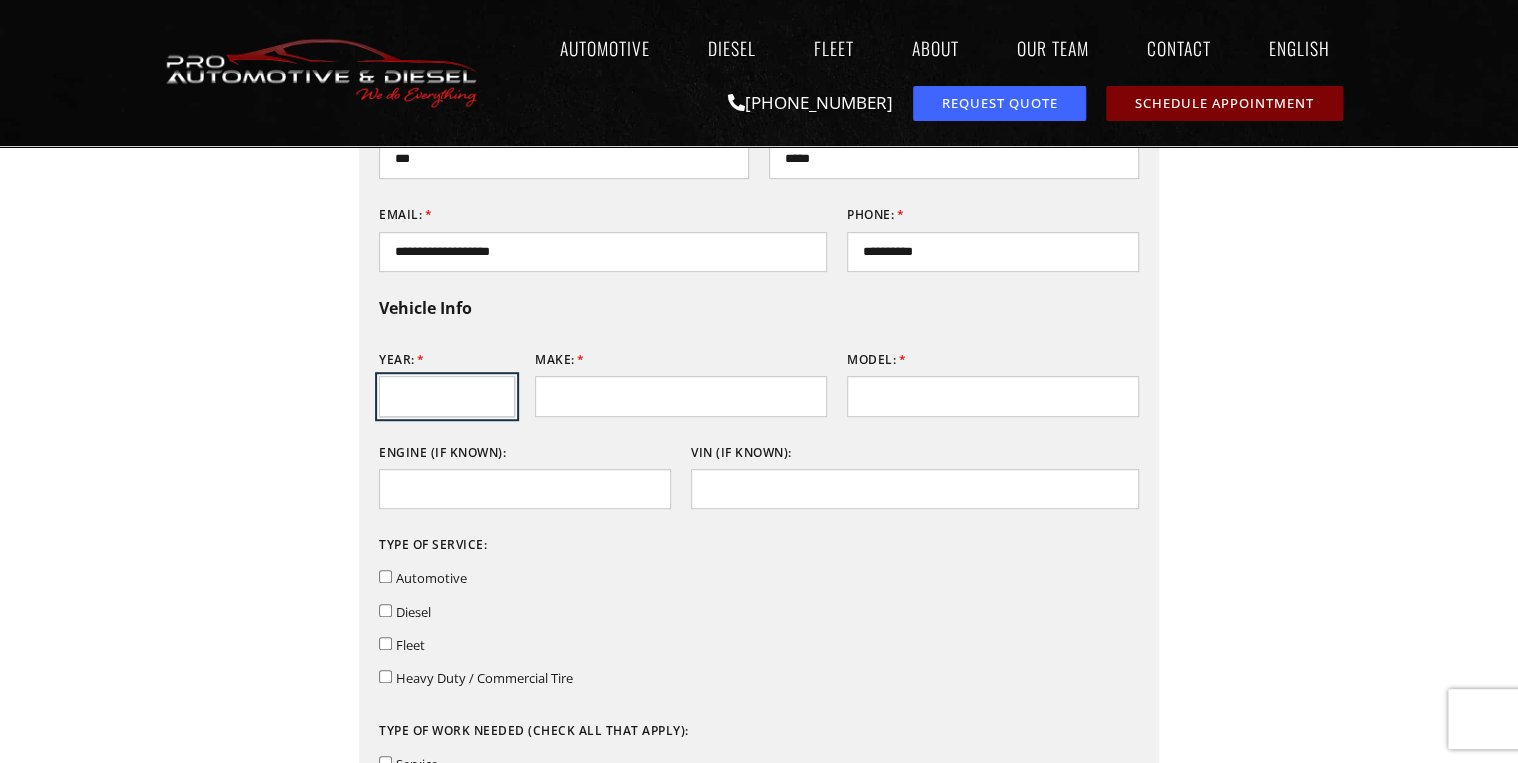 click on "Year:" at bounding box center (447, 396) 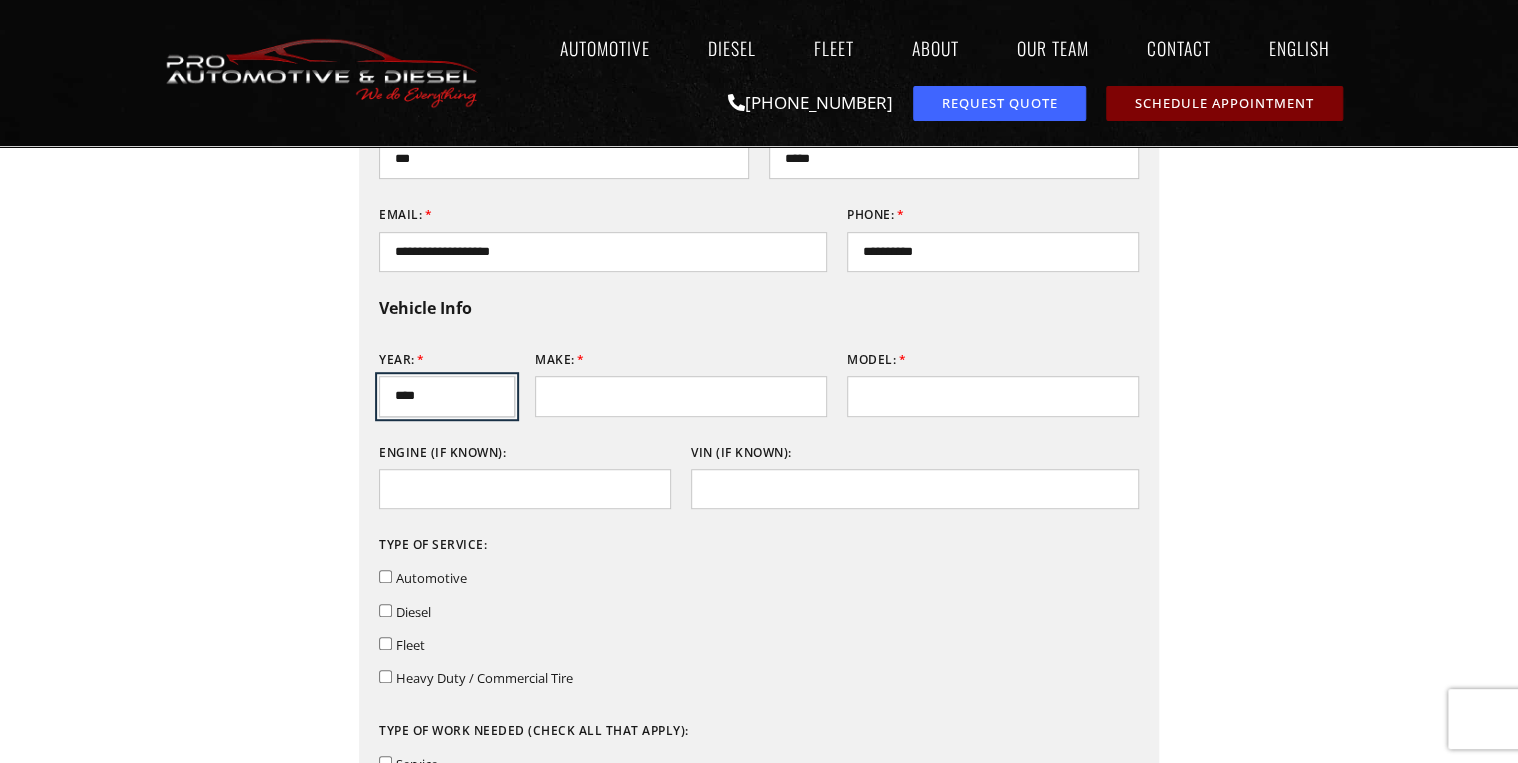 type on "****" 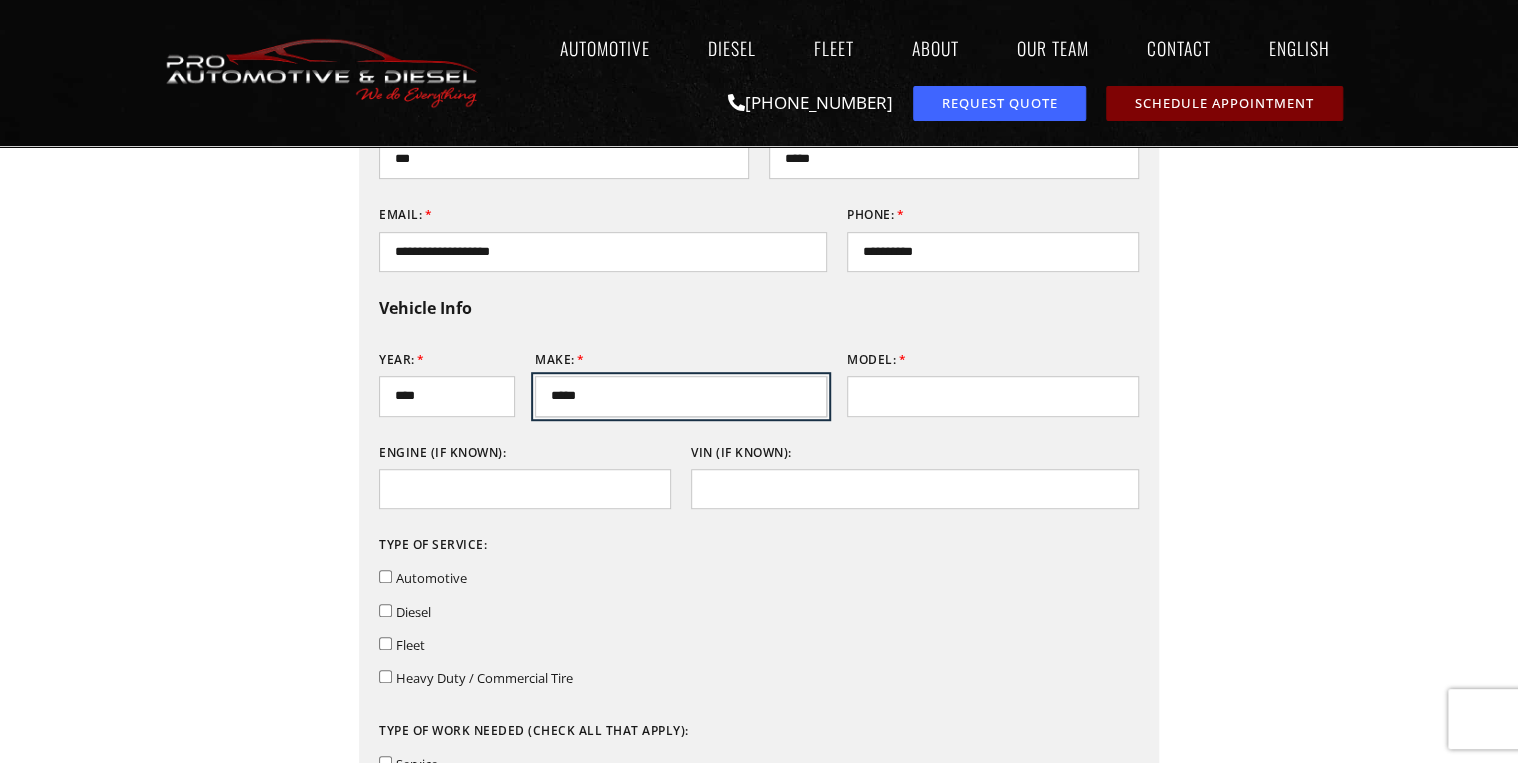type on "*****" 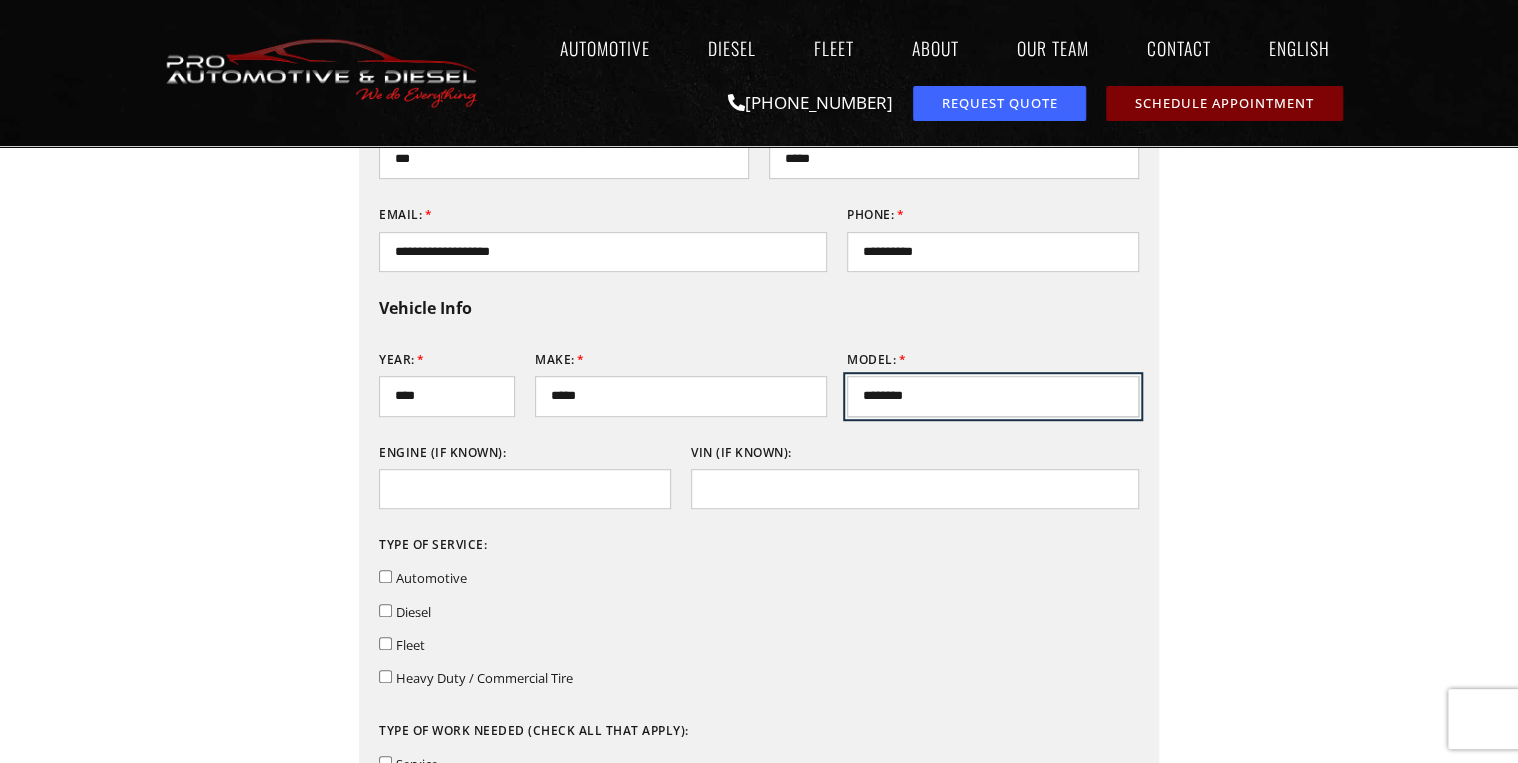 type on "********" 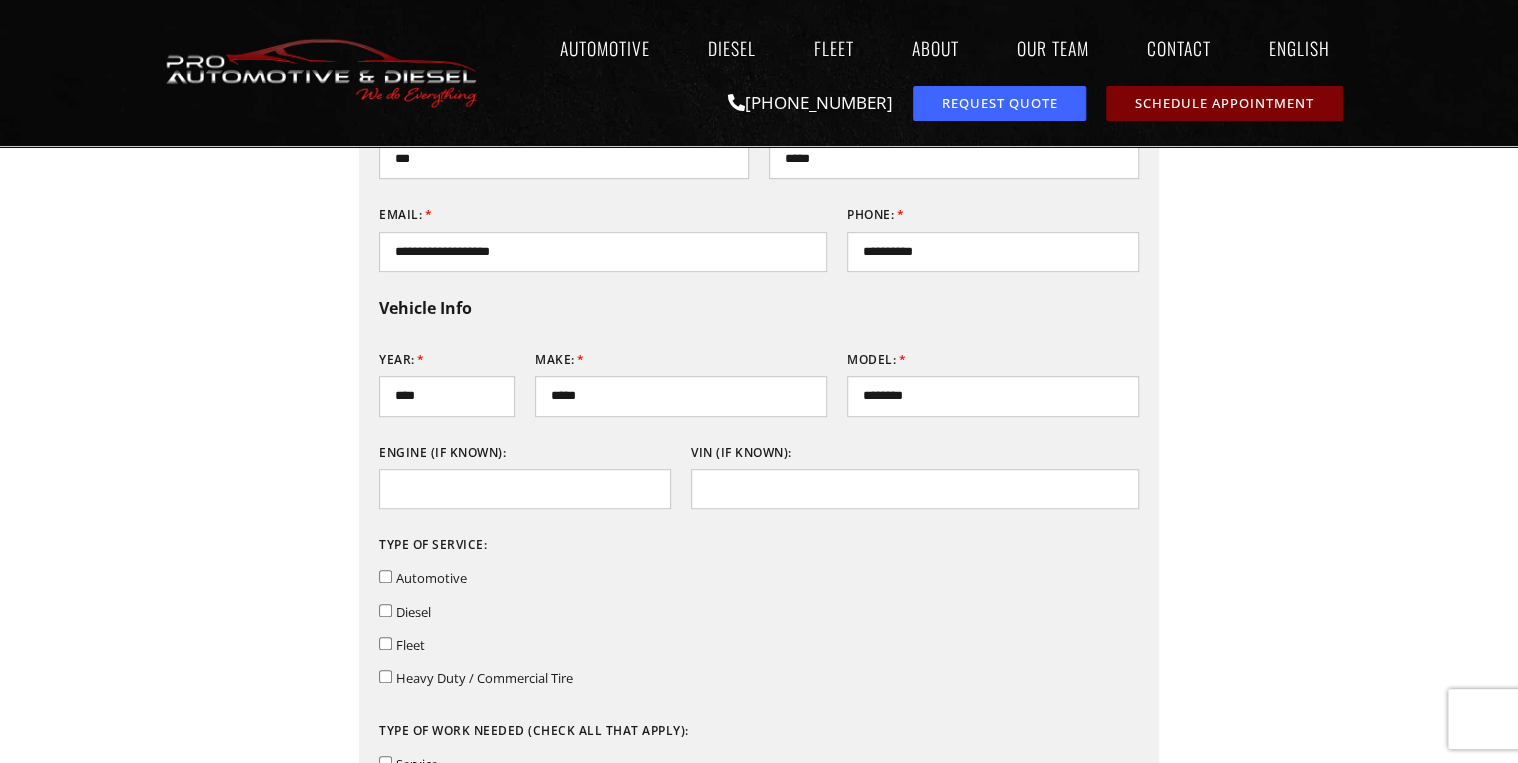 click on "Automotive" at bounding box center [431, 578] 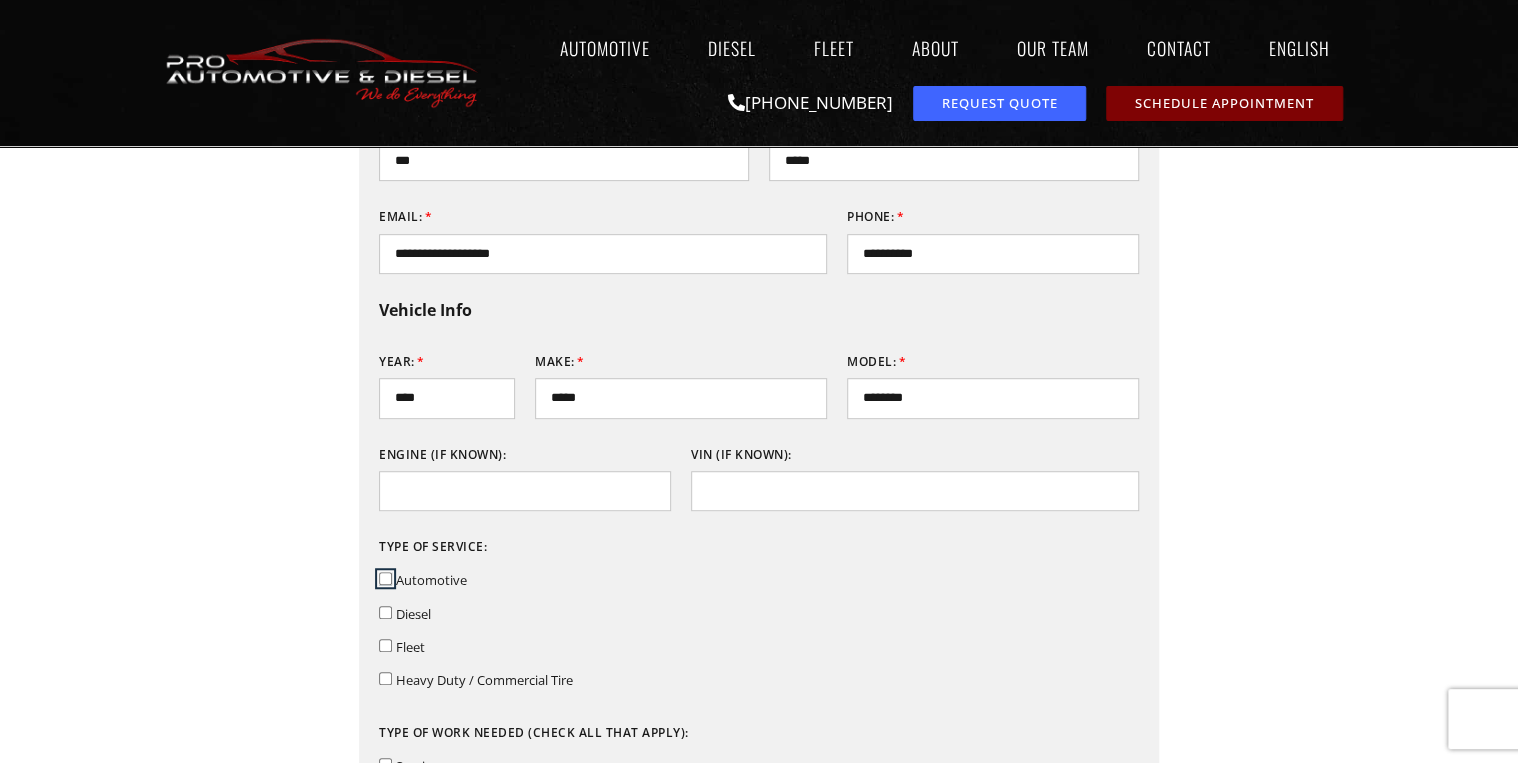 scroll, scrollTop: 320, scrollLeft: 0, axis: vertical 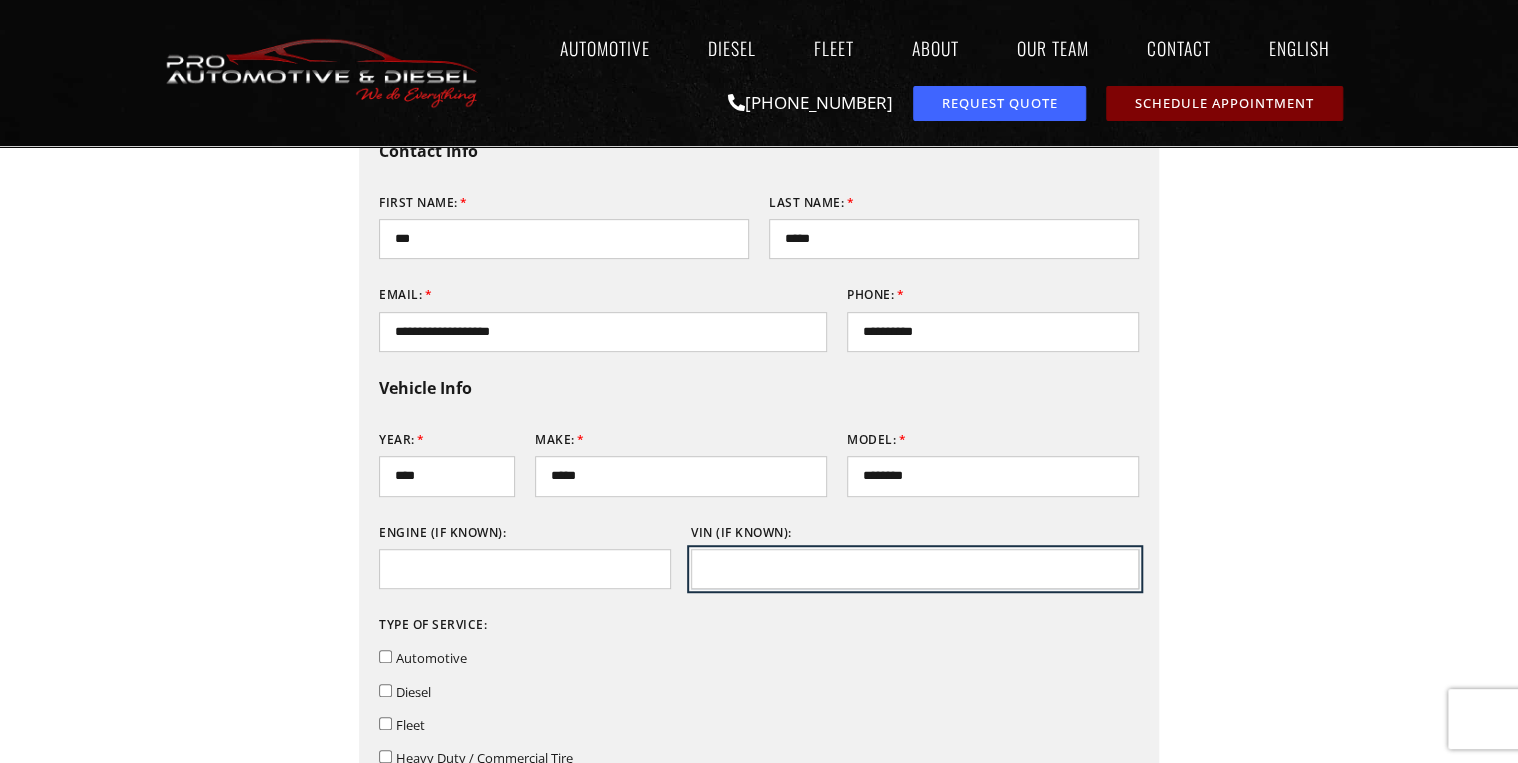 click on "VIN (if known):" at bounding box center [915, 569] 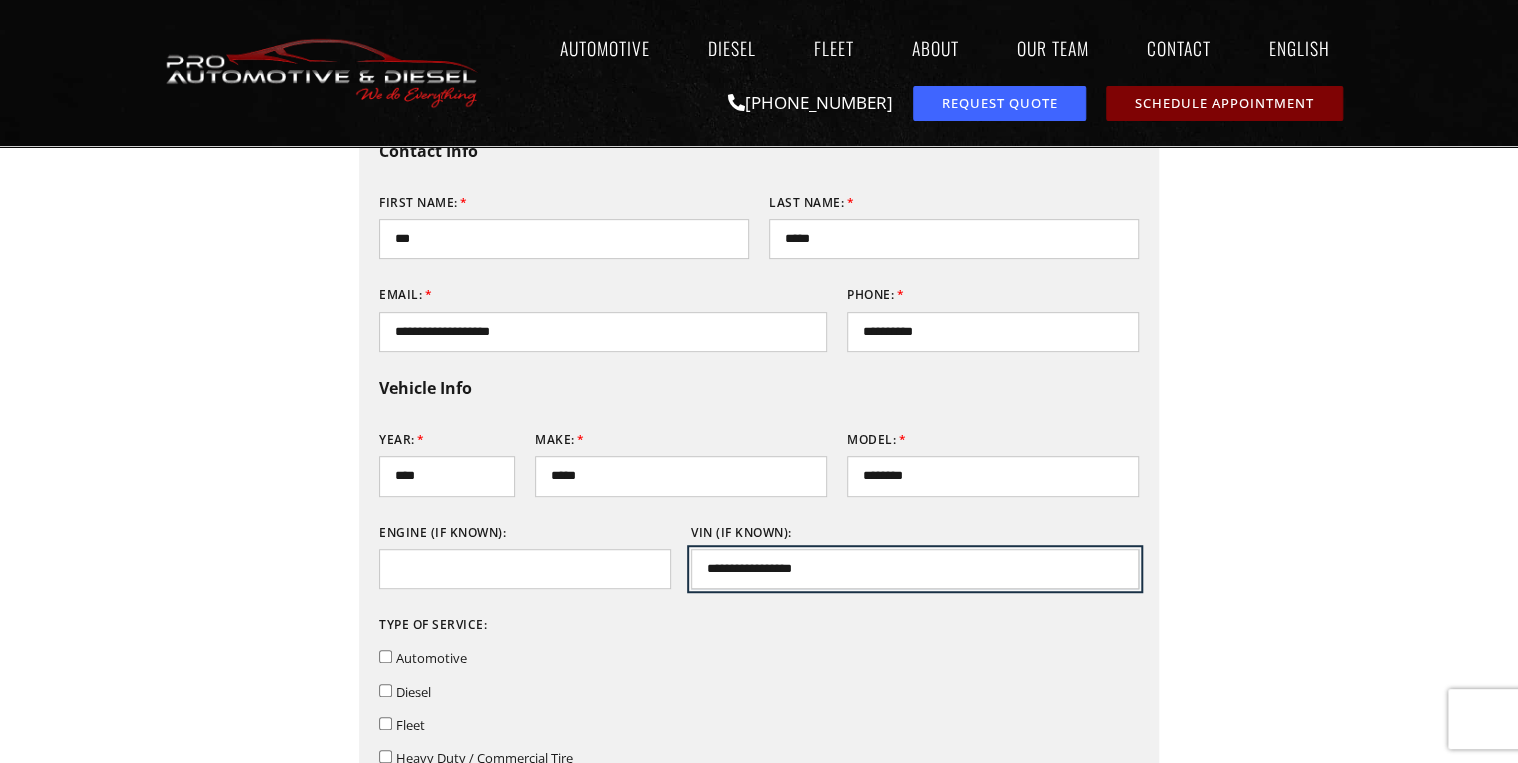 type on "**********" 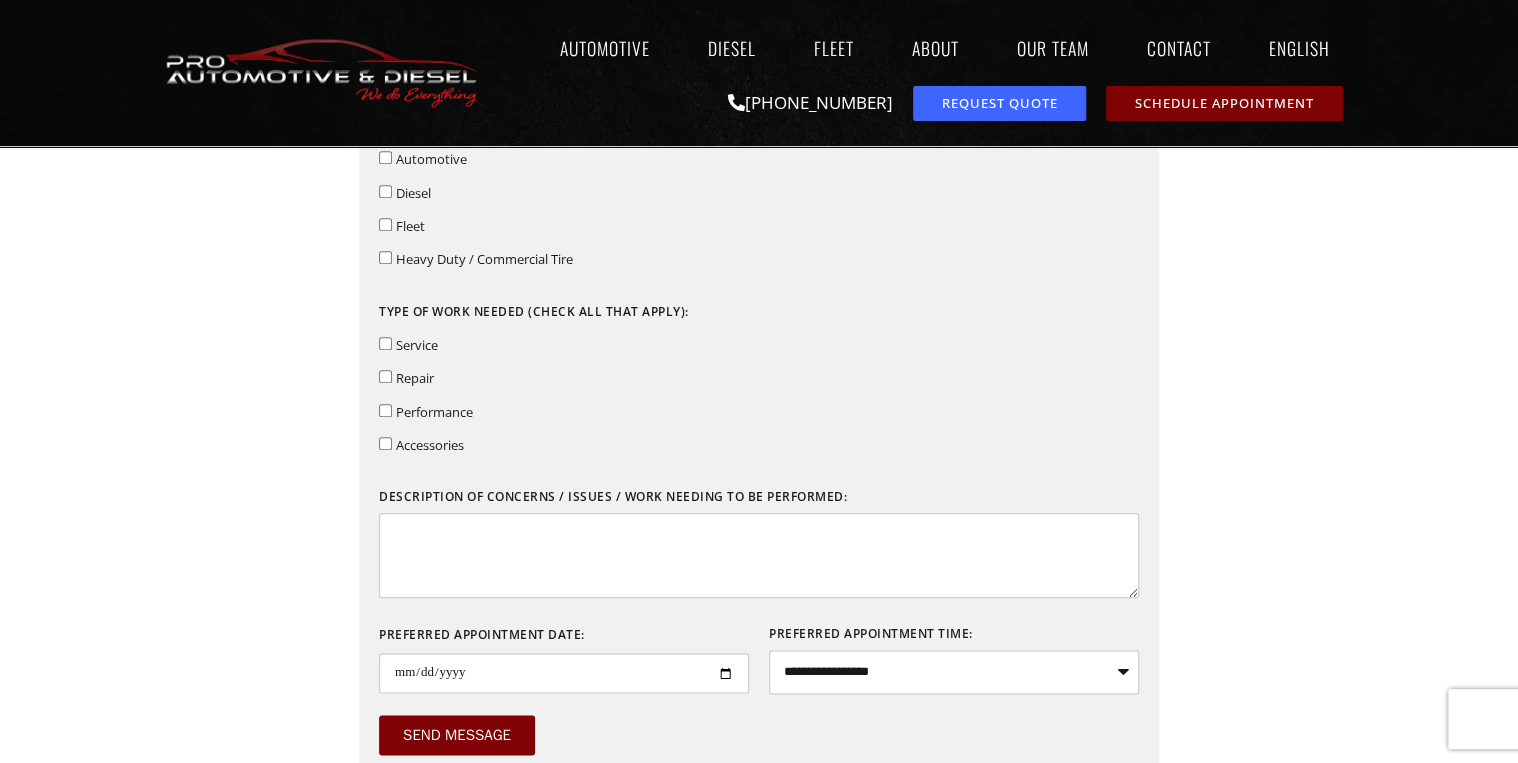 scroll, scrollTop: 880, scrollLeft: 0, axis: vertical 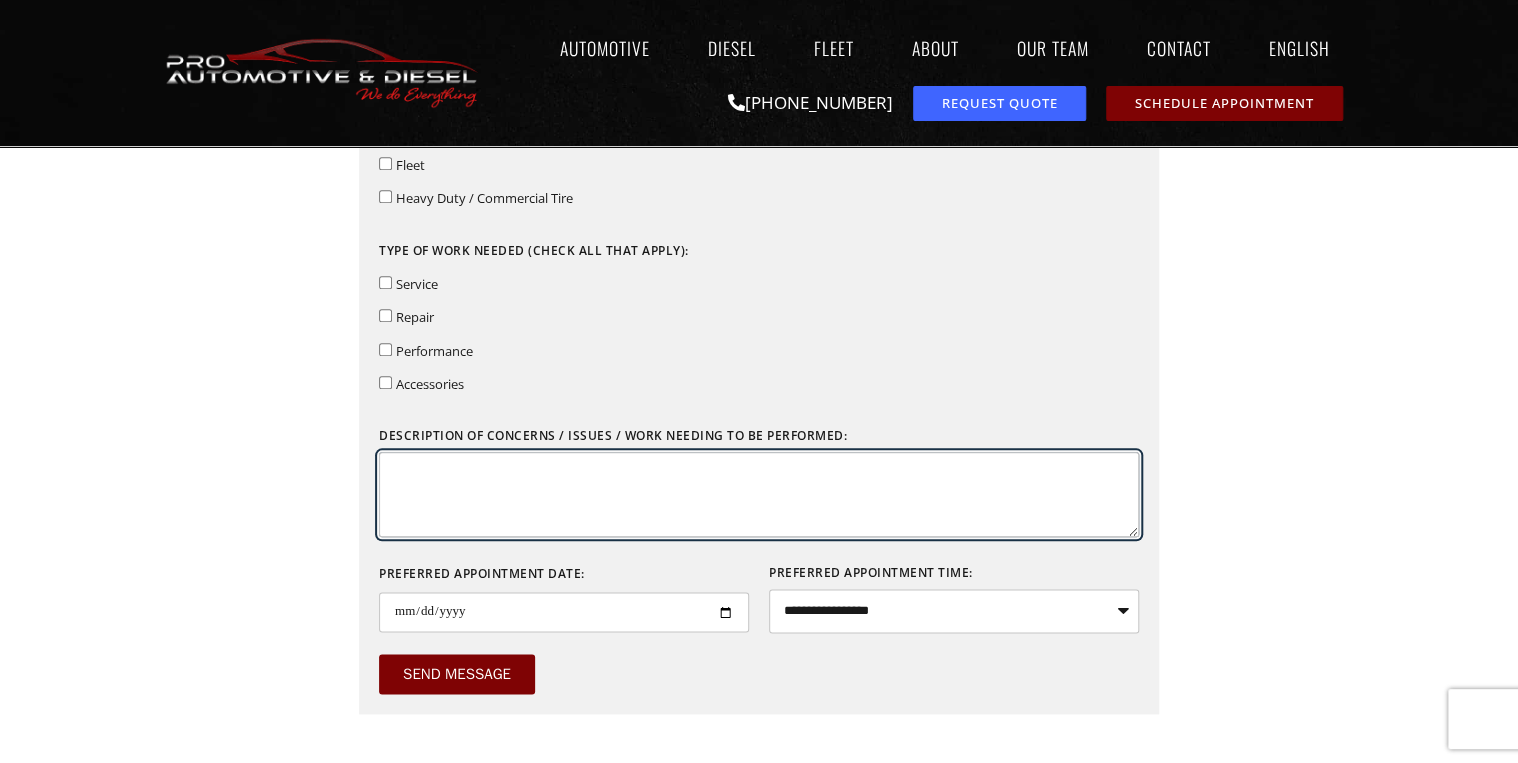 click on "Description of concerns / issues / work needing to be performed:" at bounding box center (759, 494) 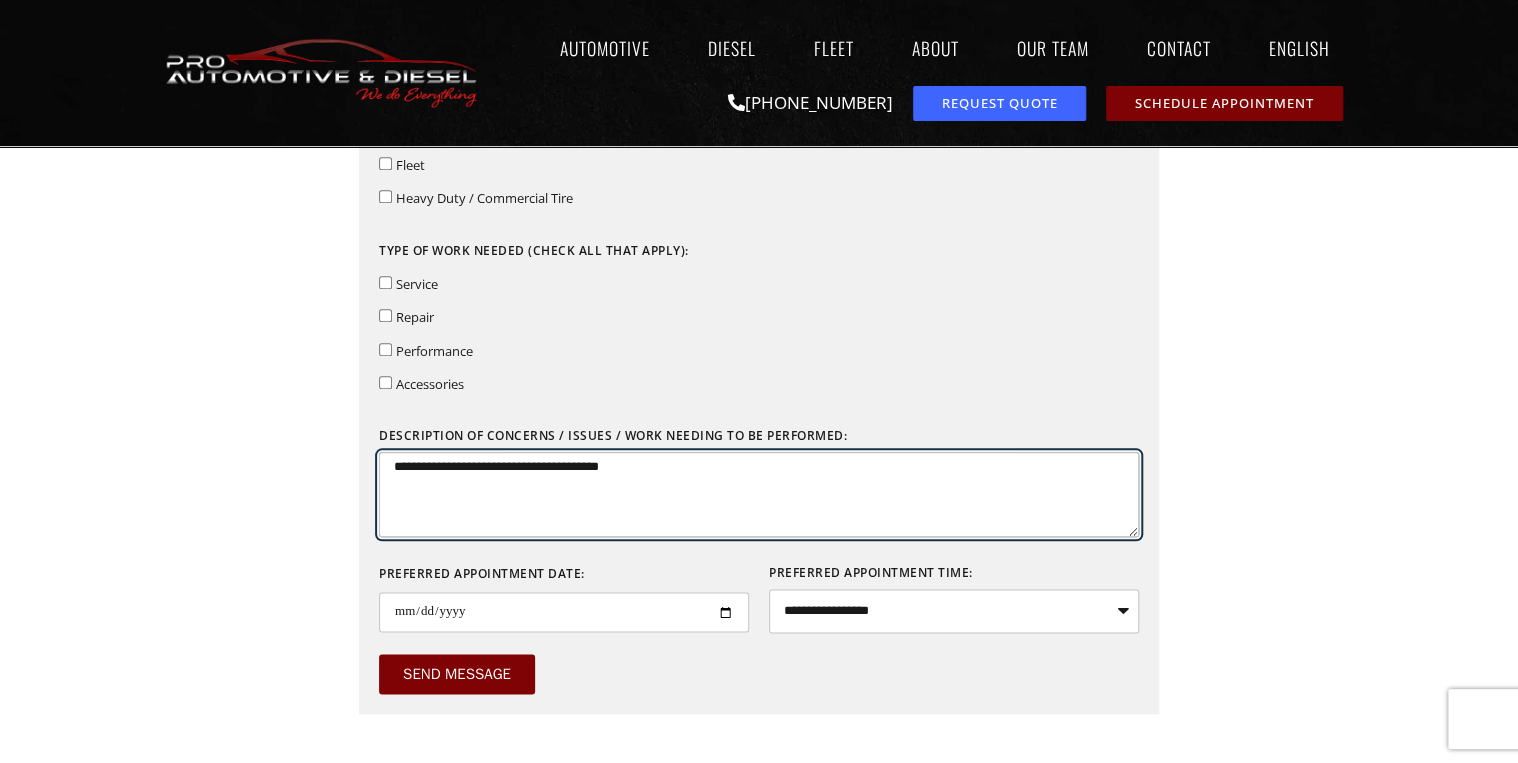 type on "**********" 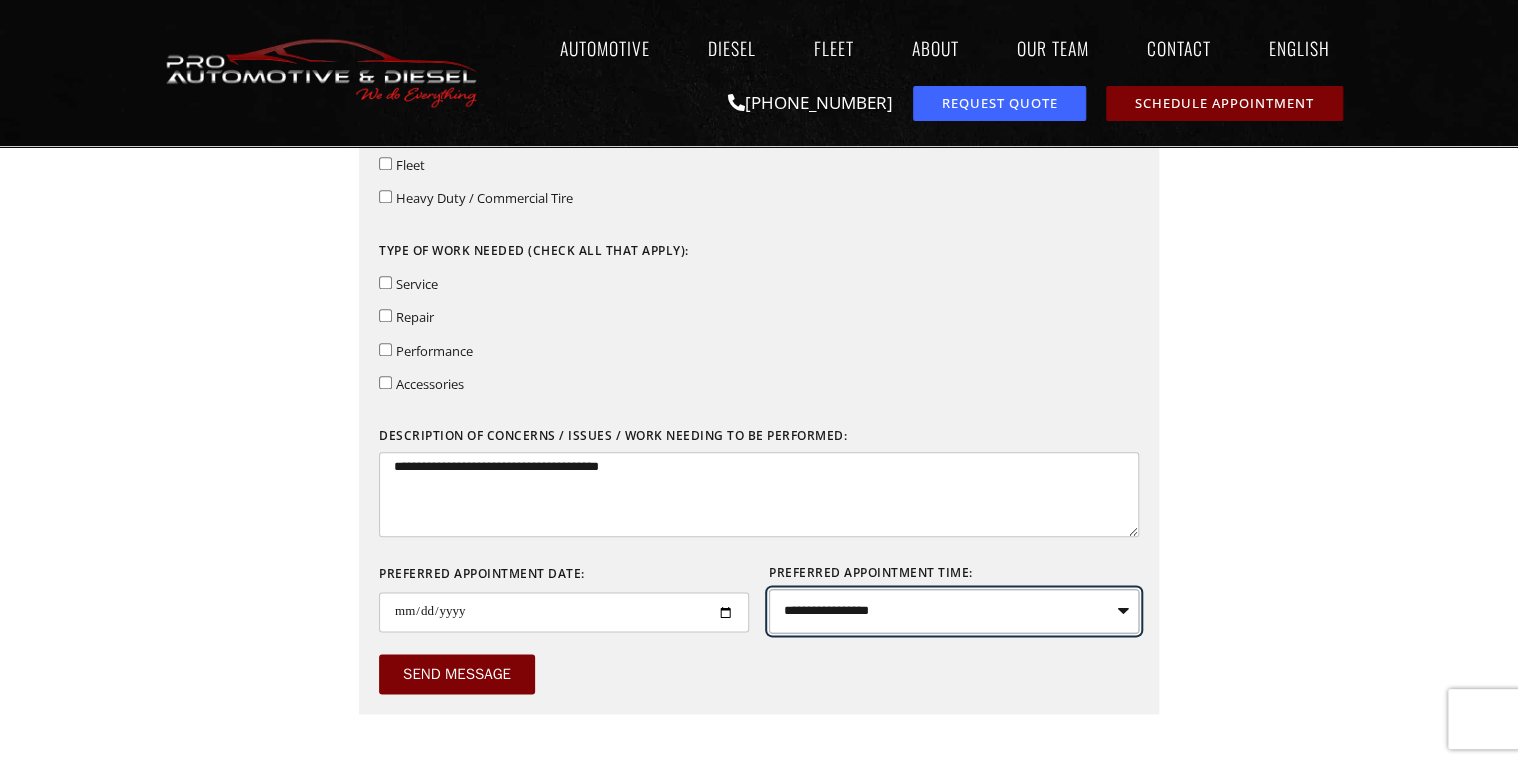 click on "**********" at bounding box center [954, 611] 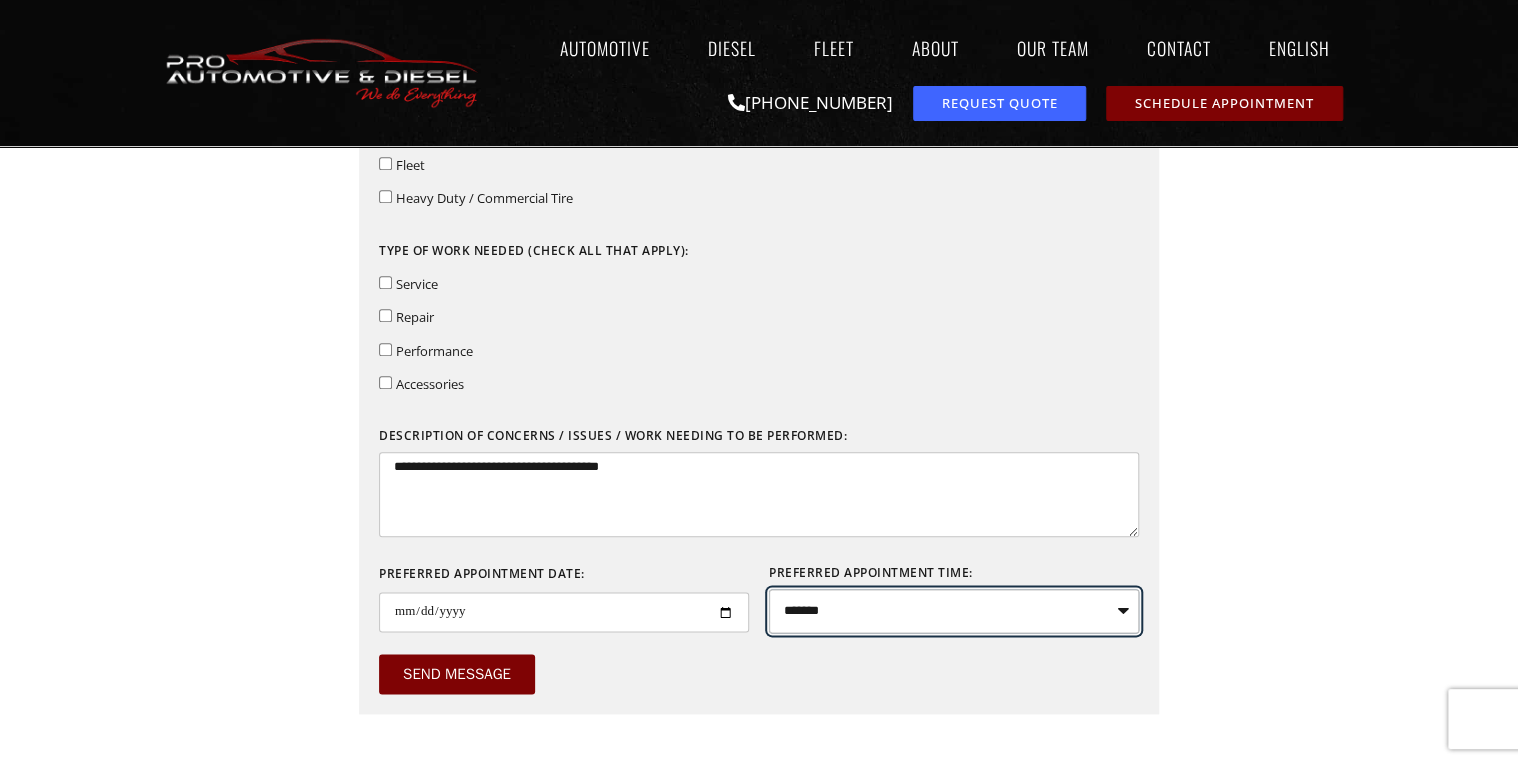 click on "**********" at bounding box center [954, 611] 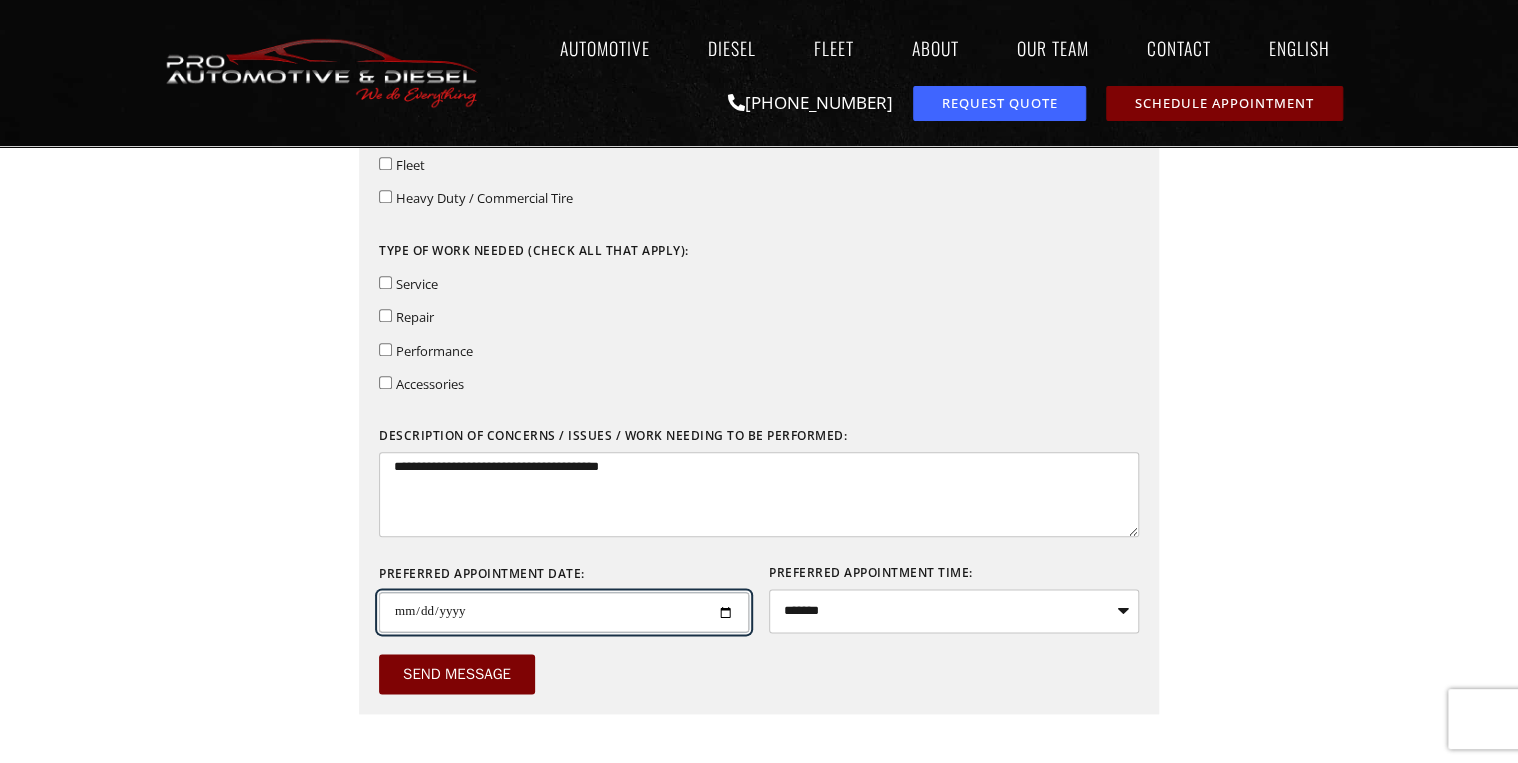 click on "Preferred Appointment Date:" at bounding box center (564, 612) 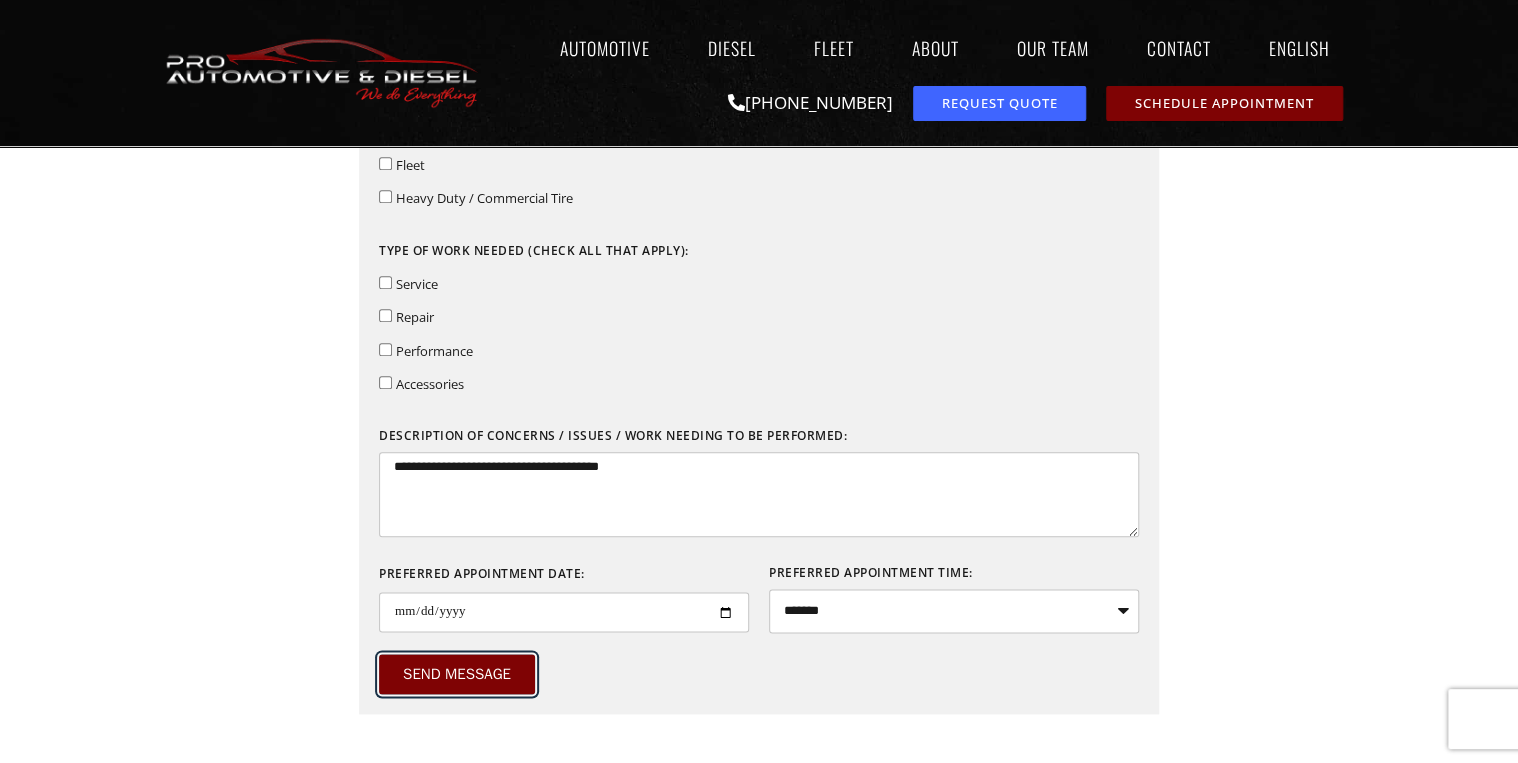 click on "Send Message" at bounding box center (457, 674) 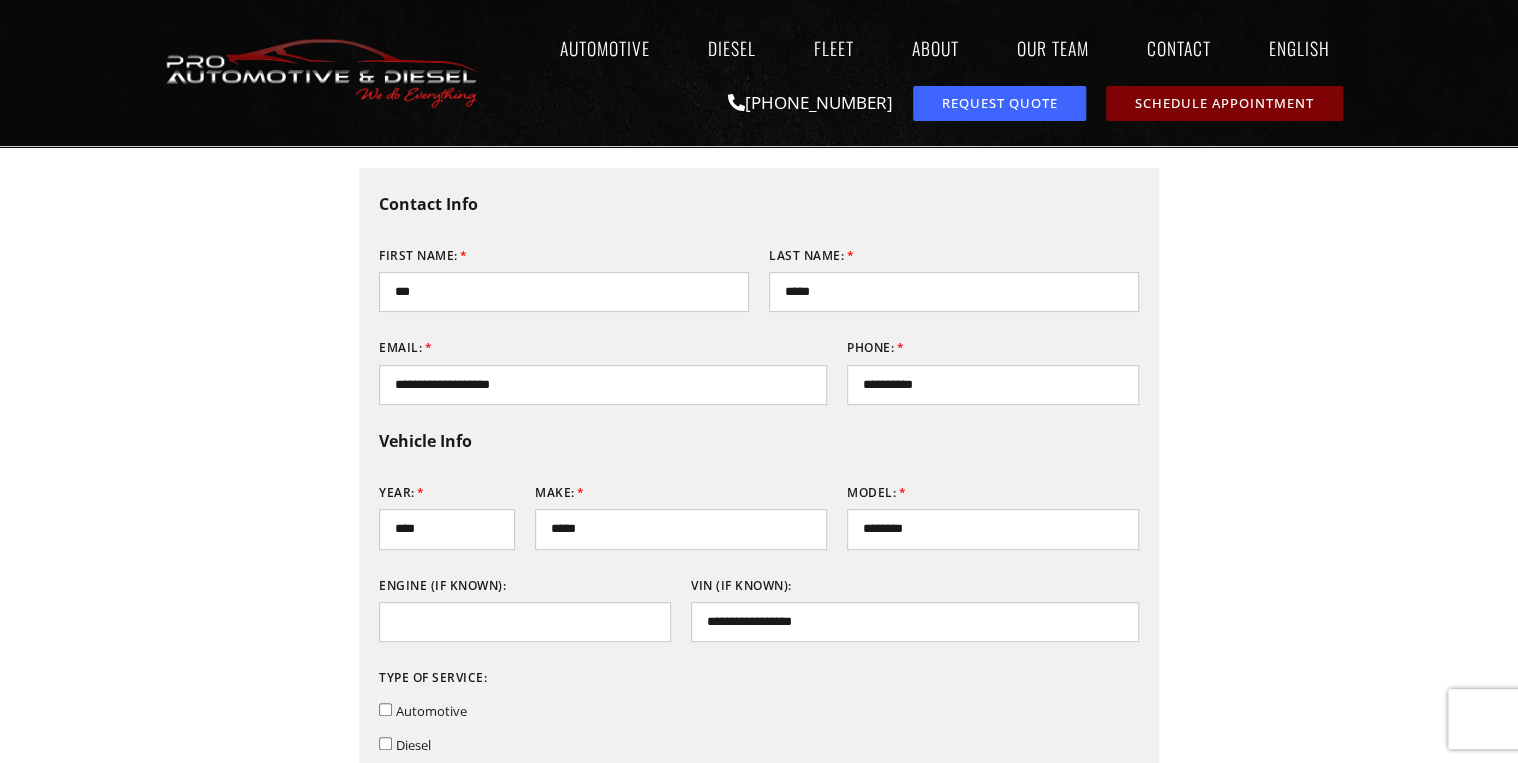 scroll, scrollTop: 240, scrollLeft: 0, axis: vertical 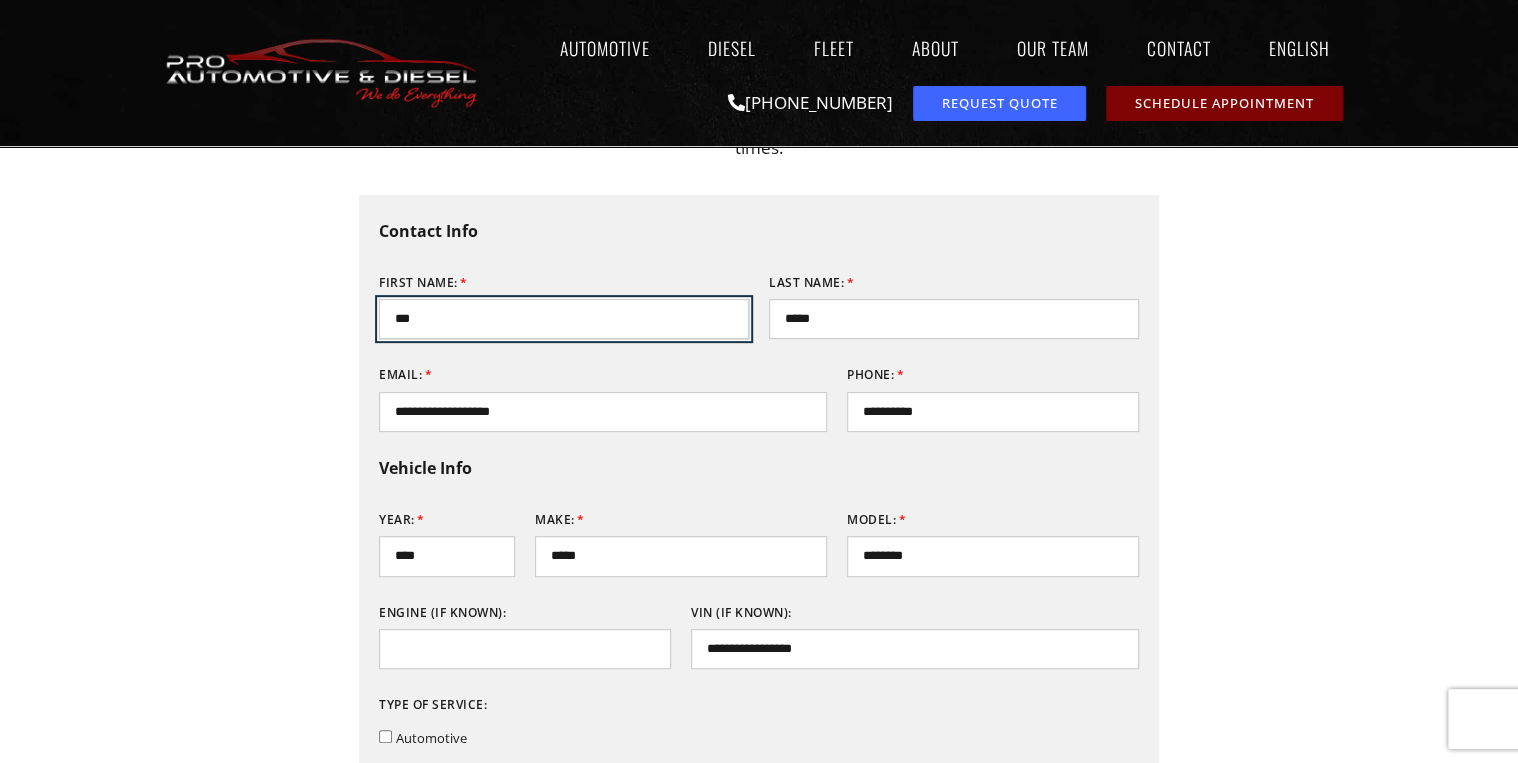 click on "***" at bounding box center [564, 319] 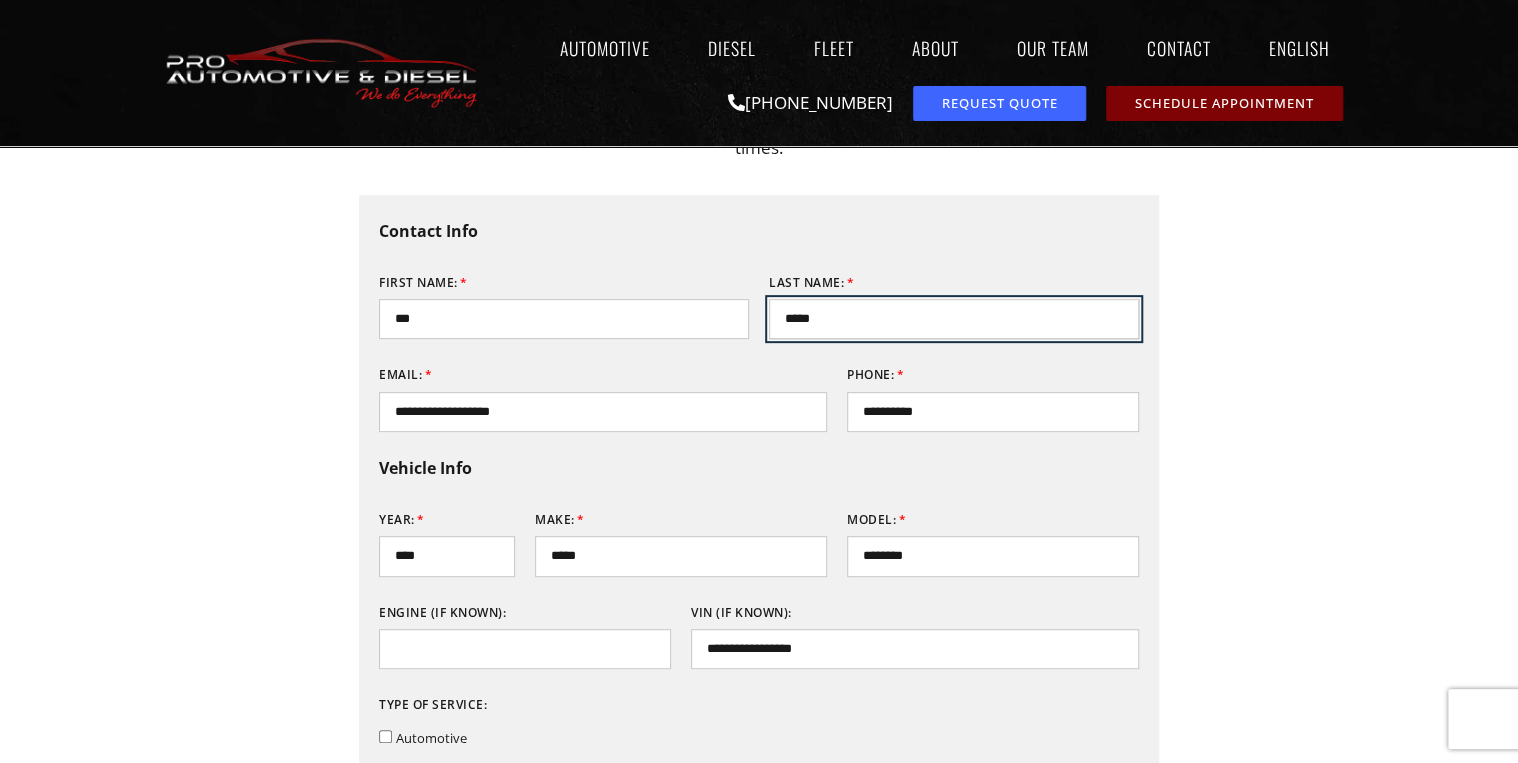 type on "*****" 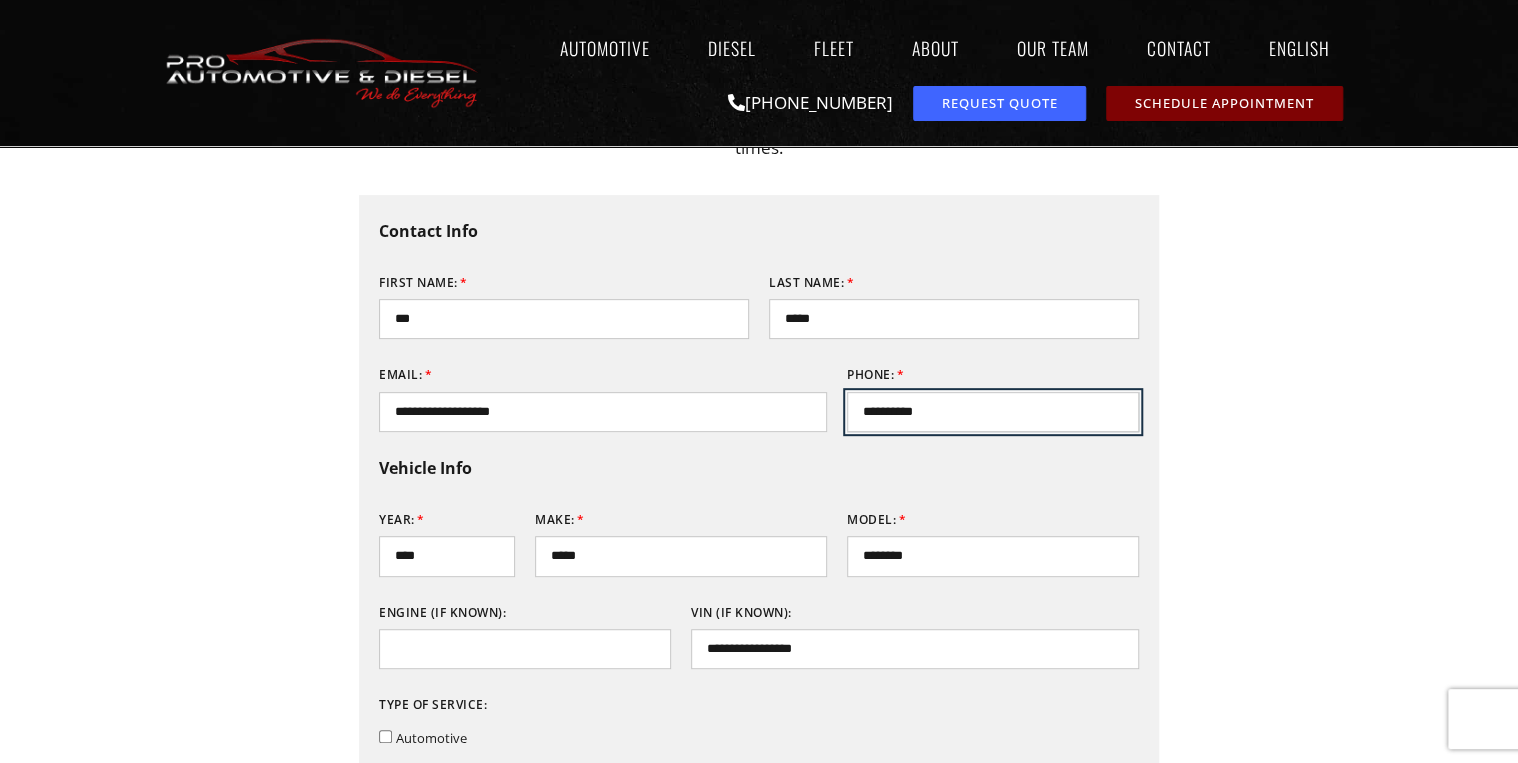 type on "**********" 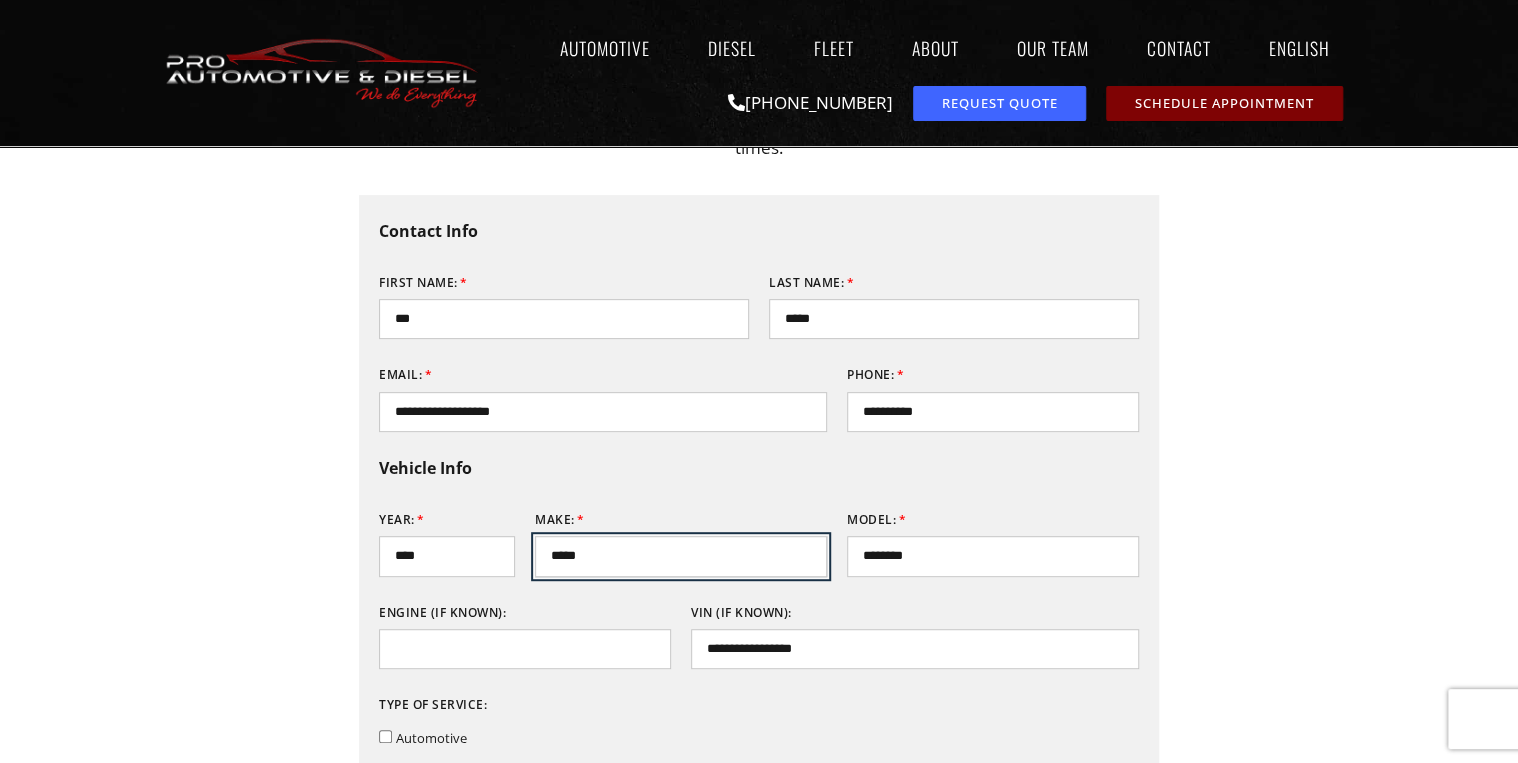 type on "*****" 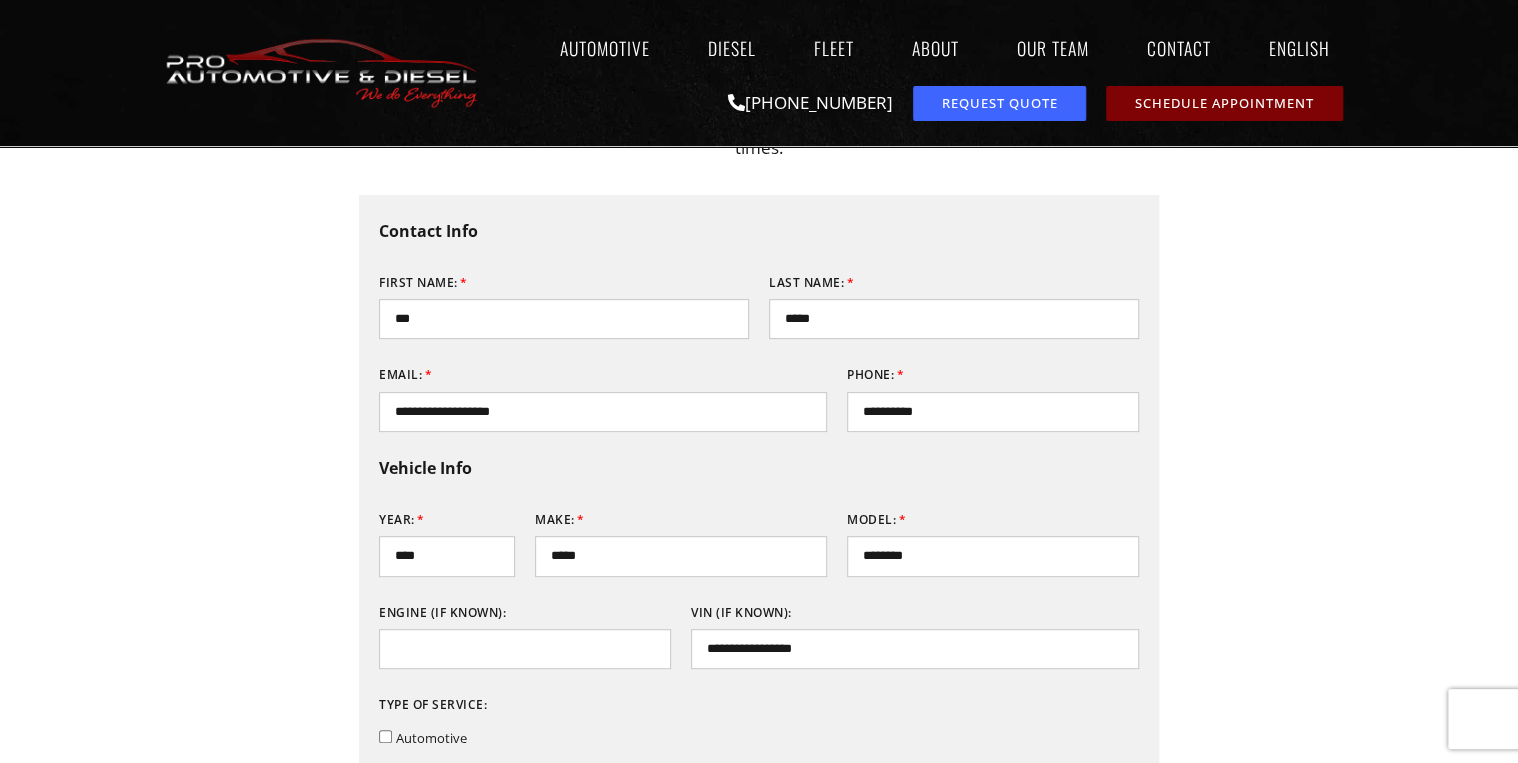 type on "**********" 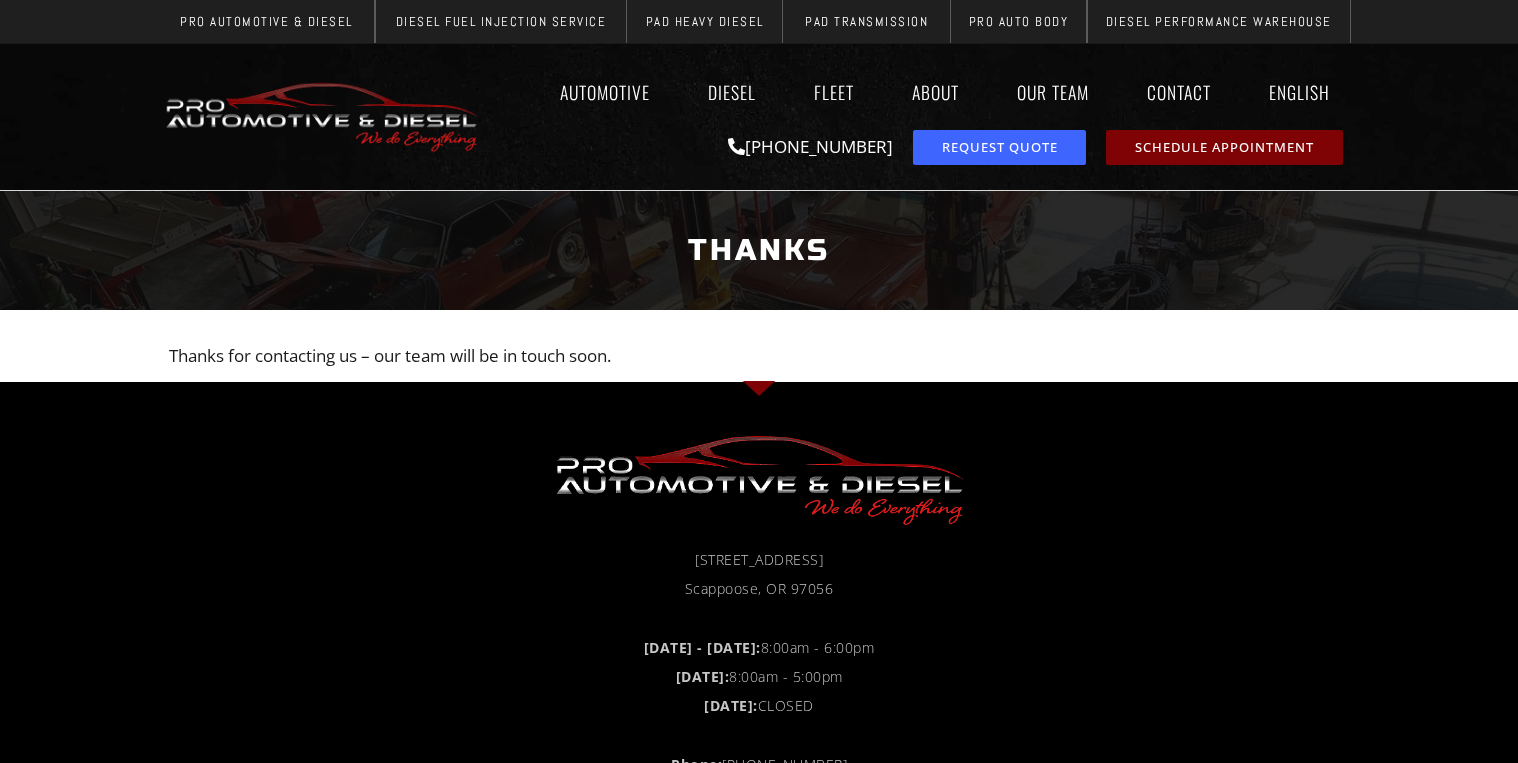 scroll, scrollTop: 0, scrollLeft: 0, axis: both 